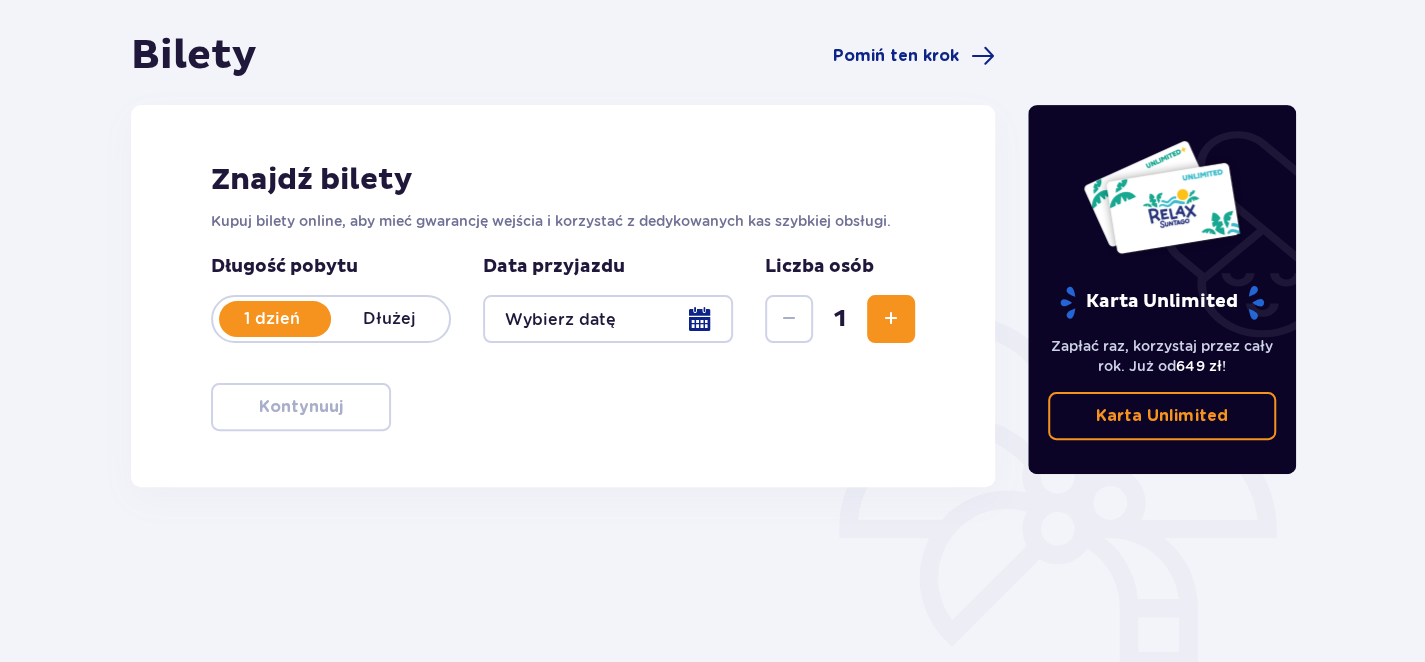 scroll, scrollTop: 216, scrollLeft: 0, axis: vertical 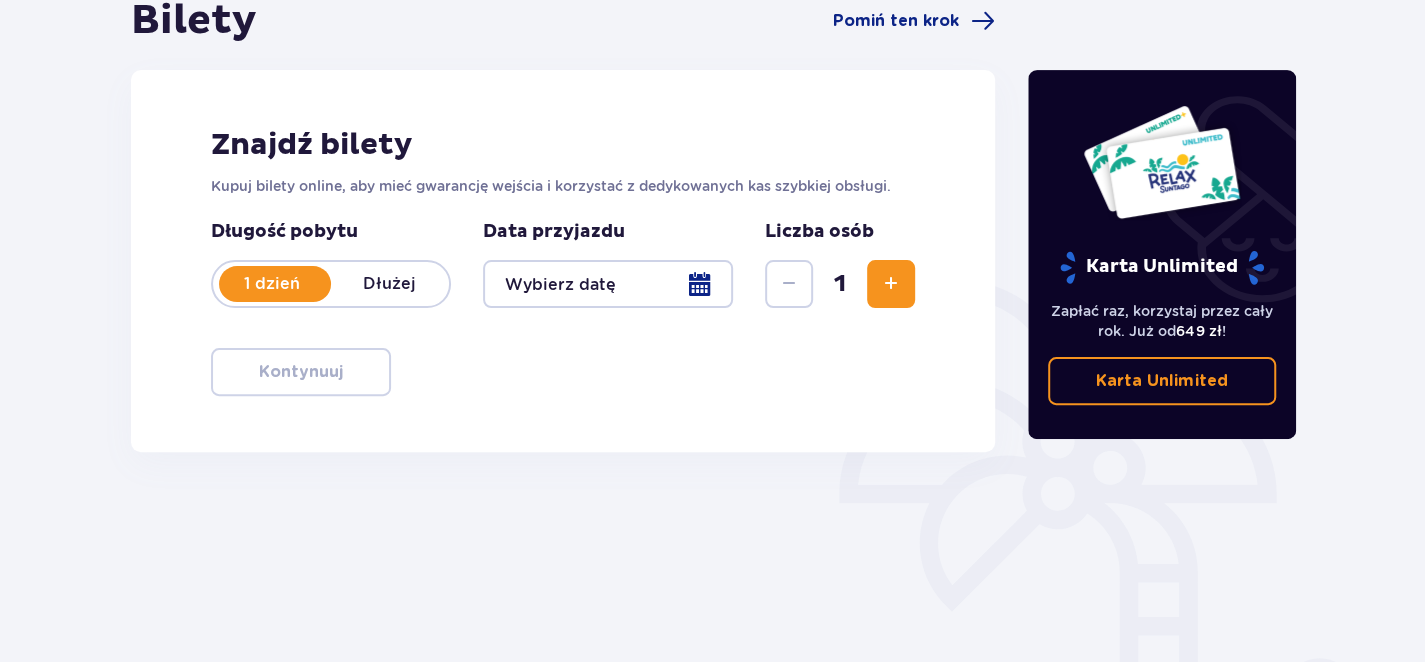 click at bounding box center [608, 284] 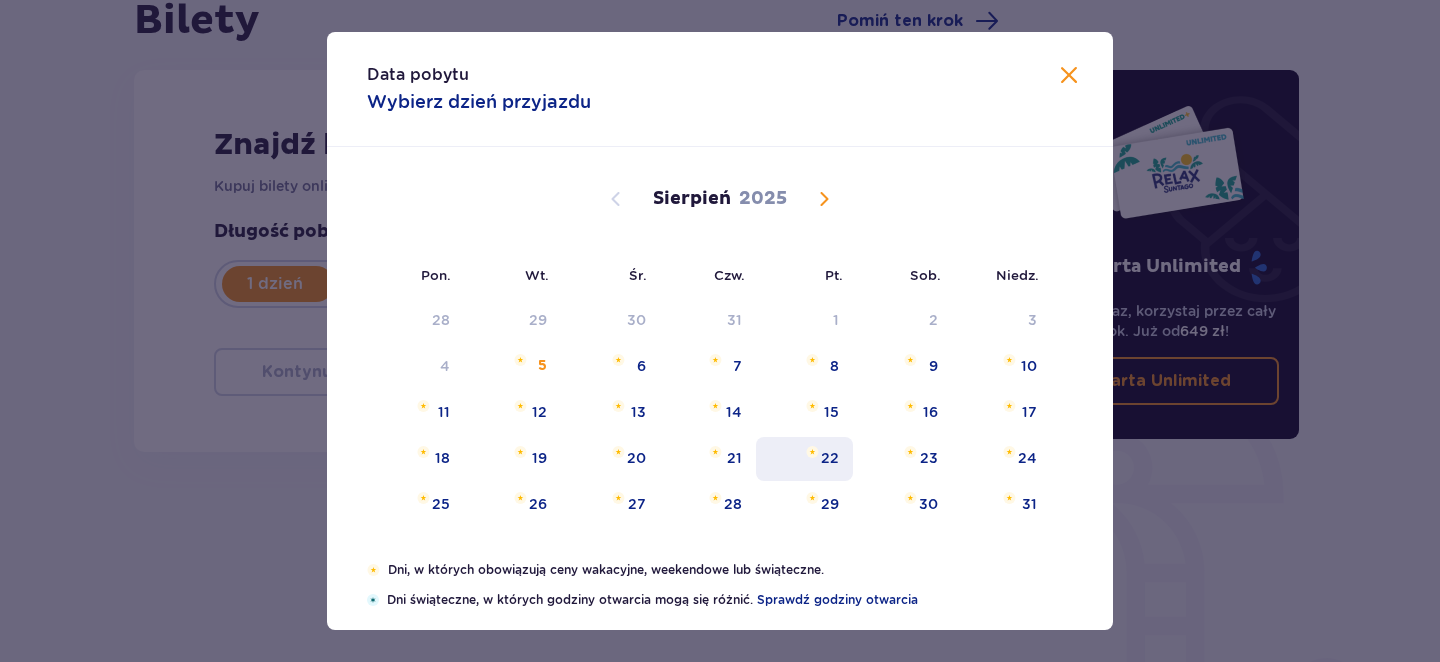 click on "22" at bounding box center (830, 458) 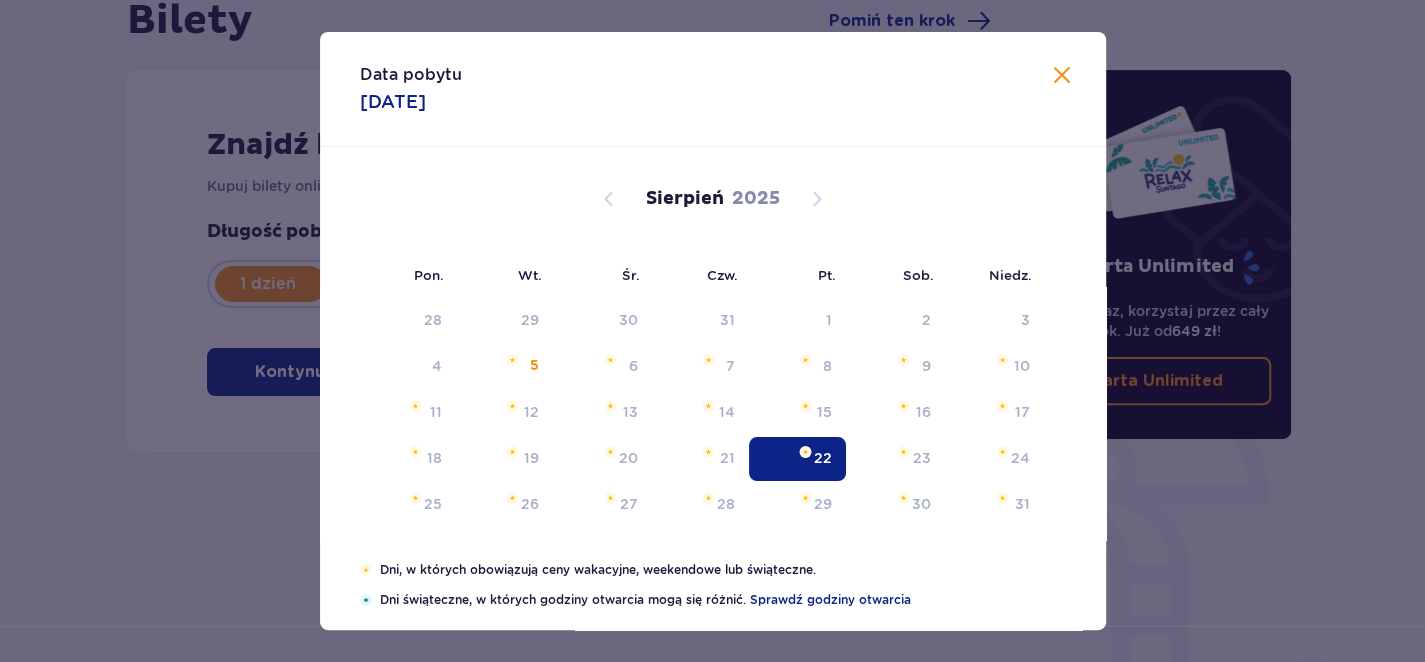 type on "[DATE]" 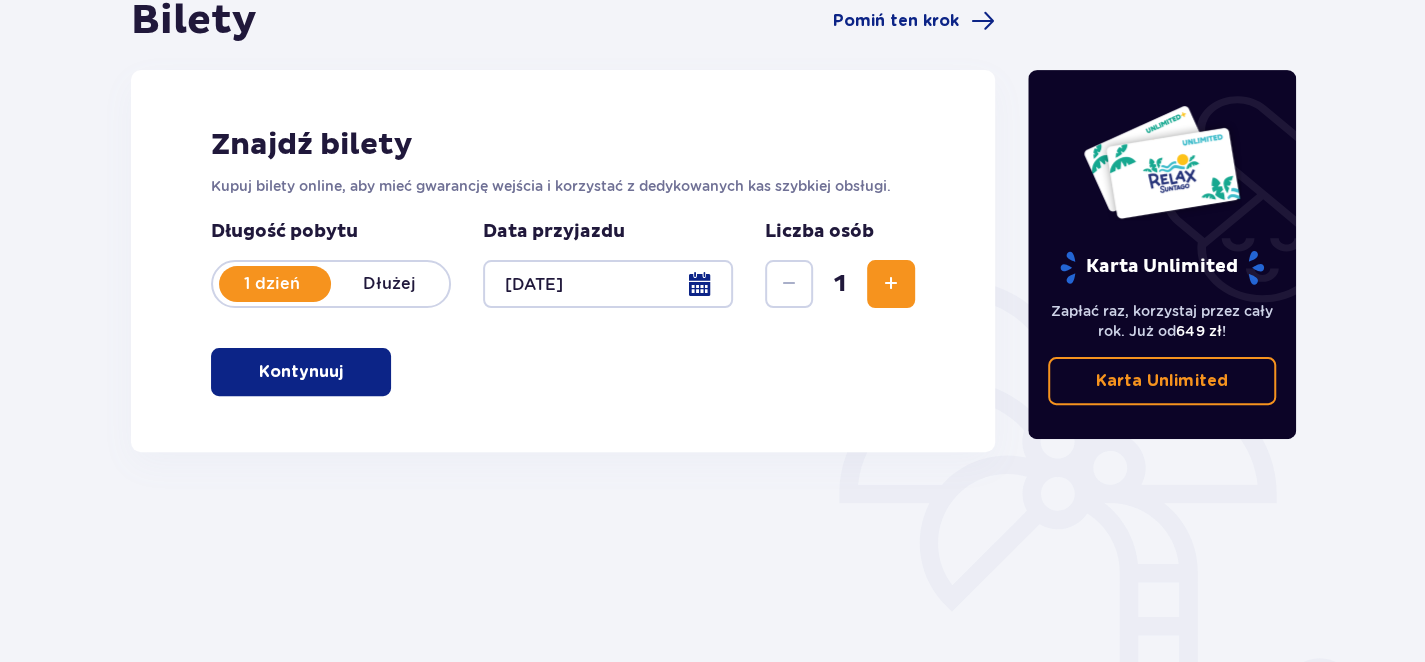 click at bounding box center [891, 284] 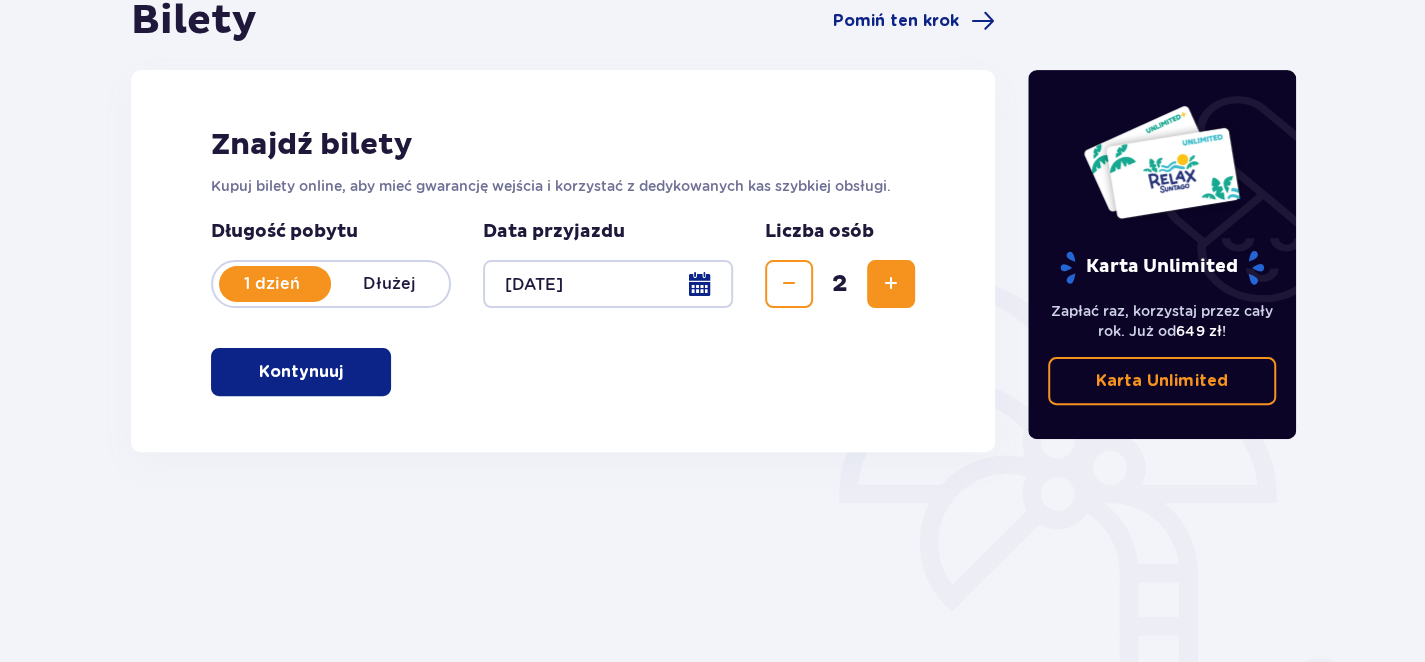 click on "Kontynuuj" at bounding box center [301, 372] 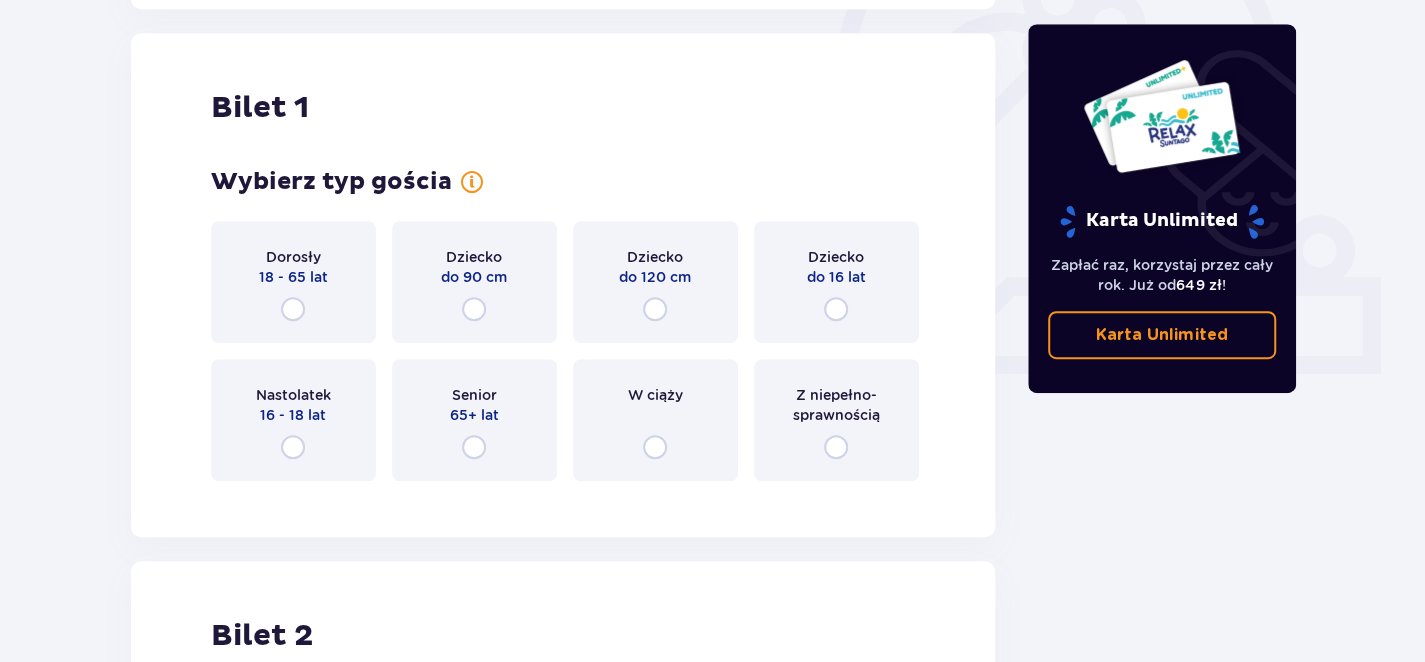 scroll, scrollTop: 667, scrollLeft: 0, axis: vertical 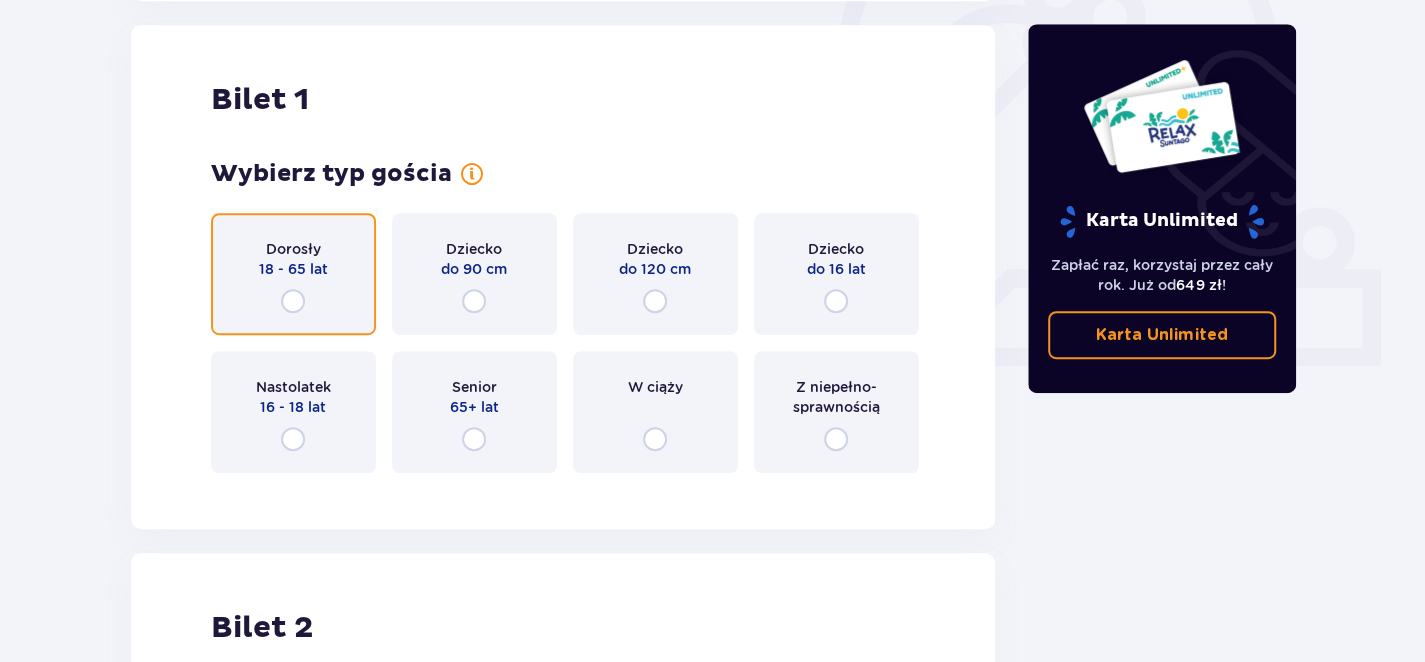 click at bounding box center (293, 301) 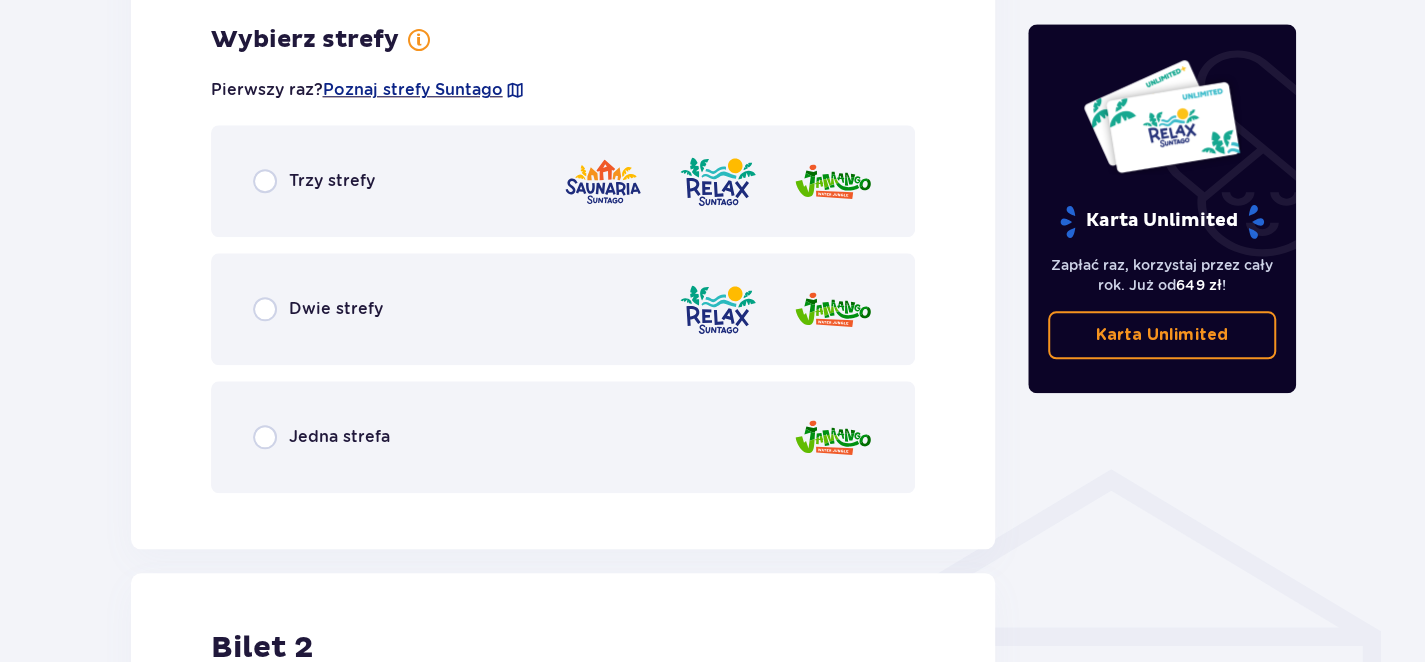 scroll, scrollTop: 1156, scrollLeft: 0, axis: vertical 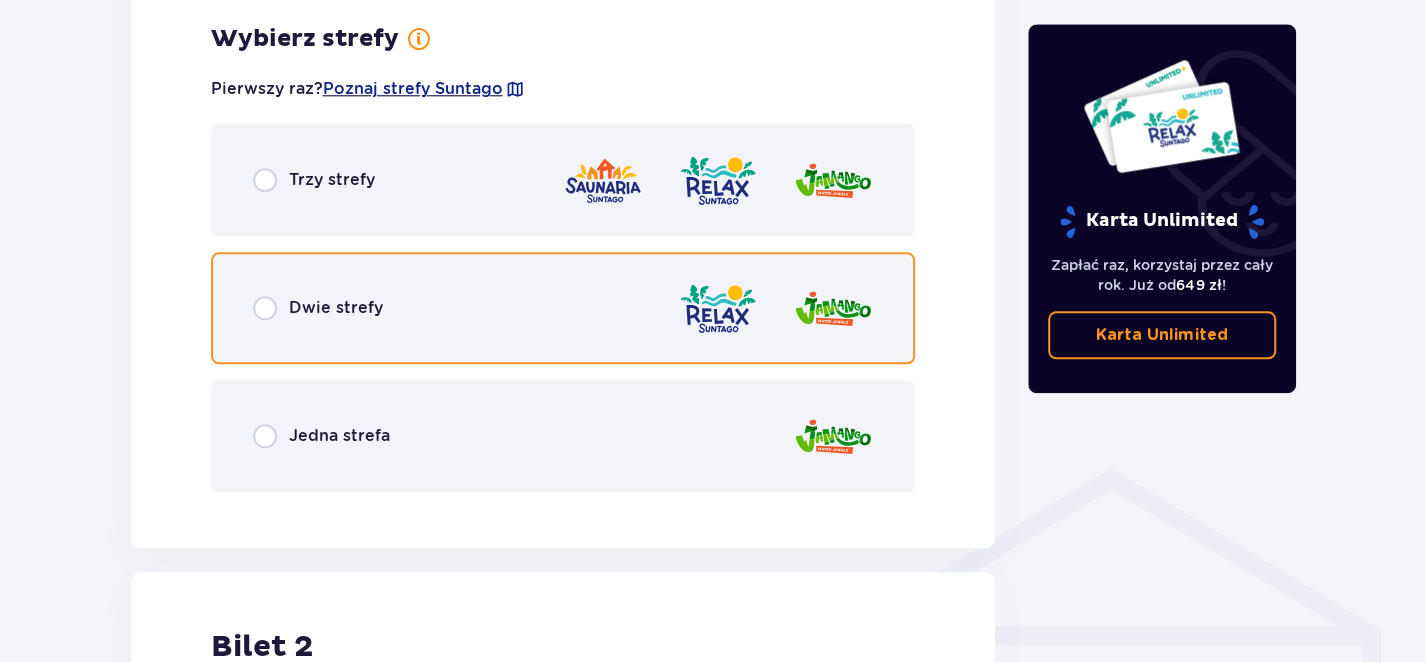 click at bounding box center [265, 308] 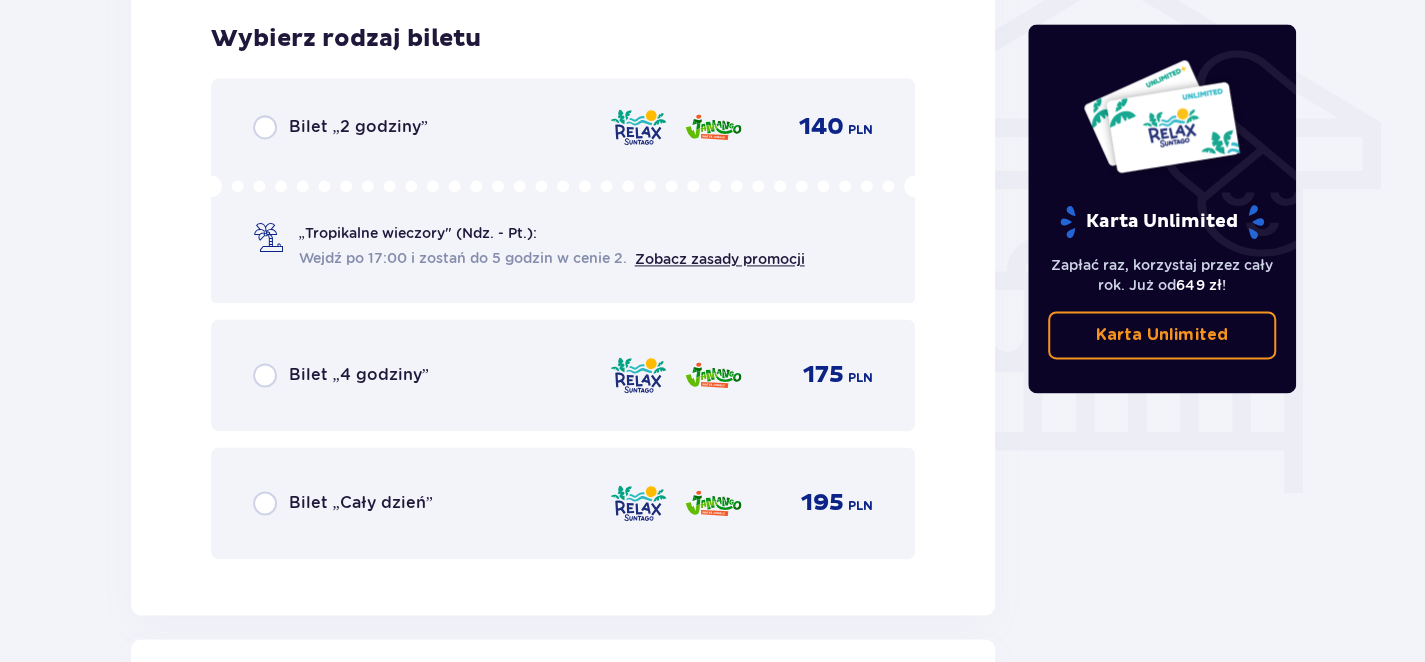 scroll, scrollTop: 1556, scrollLeft: 0, axis: vertical 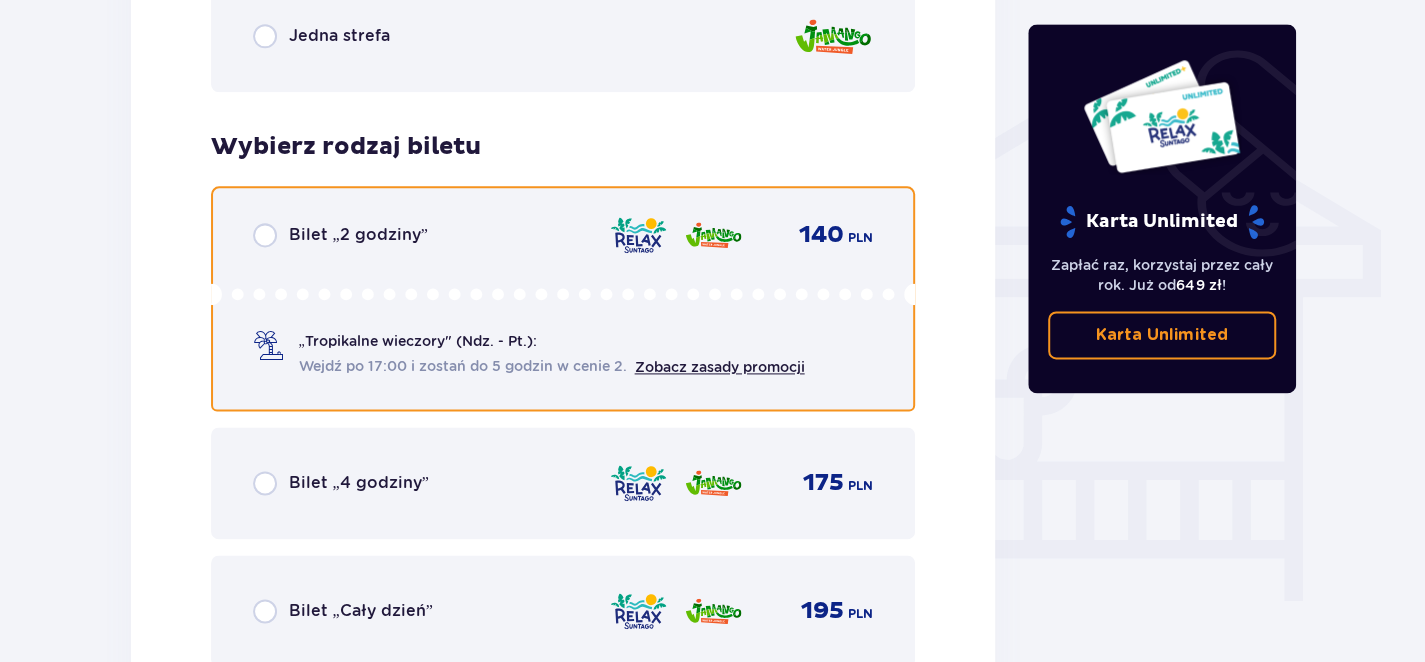 click at bounding box center (265, 235) 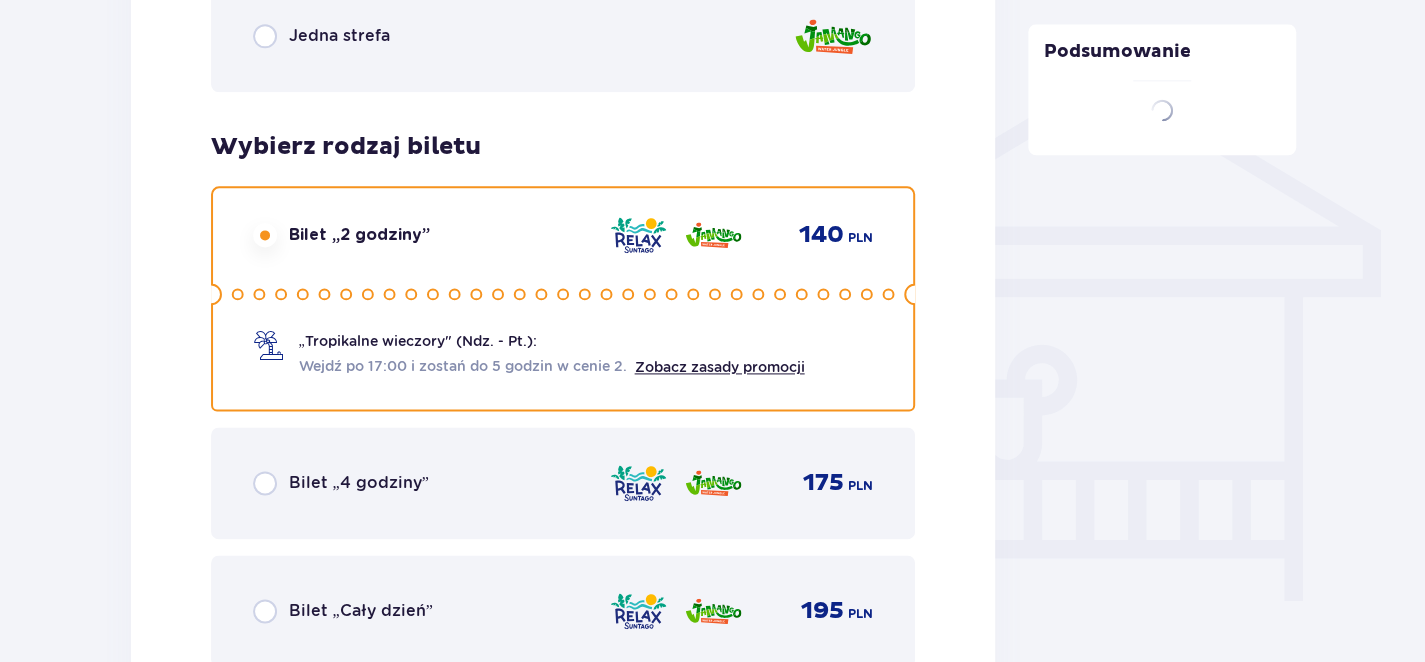 click on "Bilet   1 Wybierz typ gościa Dorosły 18 - 65 lat Dziecko do 90 cm Dziecko do 120 cm Dziecko do 16 lat Nastolatek 16 - 18 lat Senior 65+ lat W ciąży Z niepełno­sprawnością Wybierz strefy Pierwszy raz?  Poznaj strefy Suntago Trzy strefy Dwie strefy Jedna strefa Wybierz rodzaj biletu Bilet „2 godziny” 140 PLN „Tropikalne wieczory" (Ndz. - Pt.): Wejdź po 17:00 i zostań do 5 godzin w cenie 2. Zobacz zasady promocji Bilet „4 godziny” 175 PLN Bilet „Cały dzień” 195 PLN" at bounding box center [563, -71] 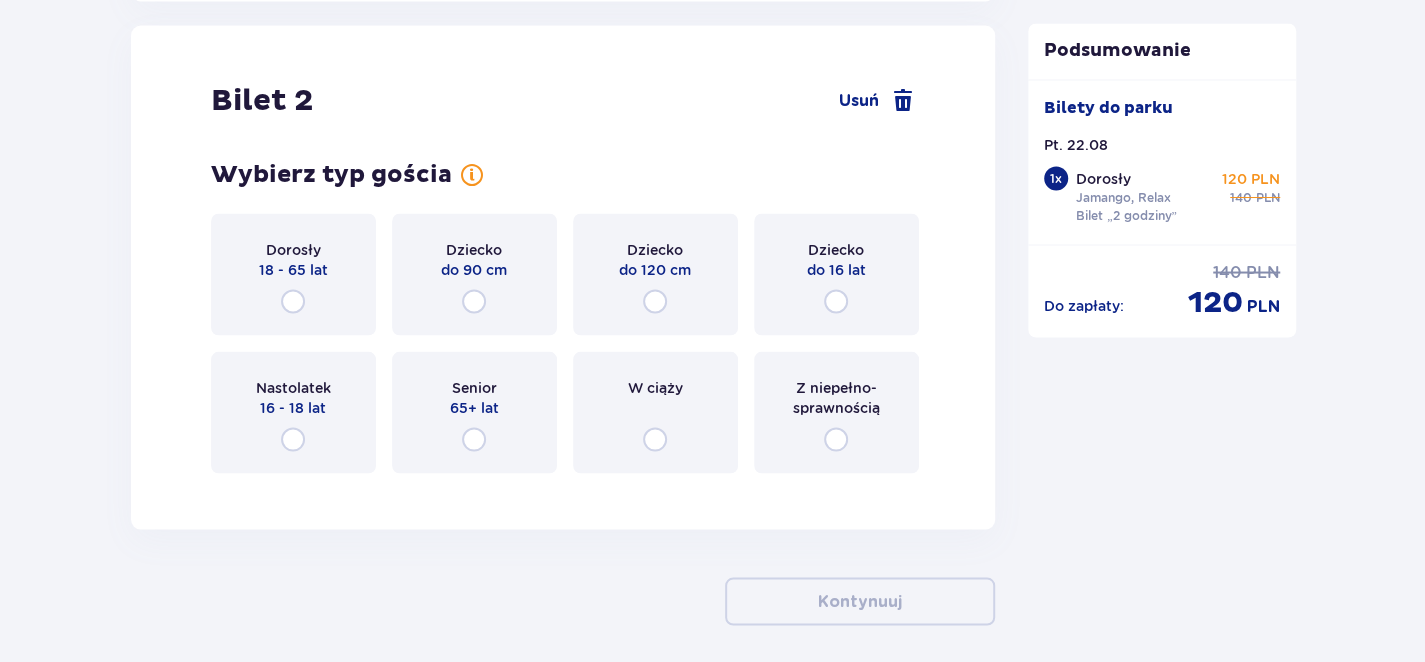 scroll, scrollTop: 2361, scrollLeft: 0, axis: vertical 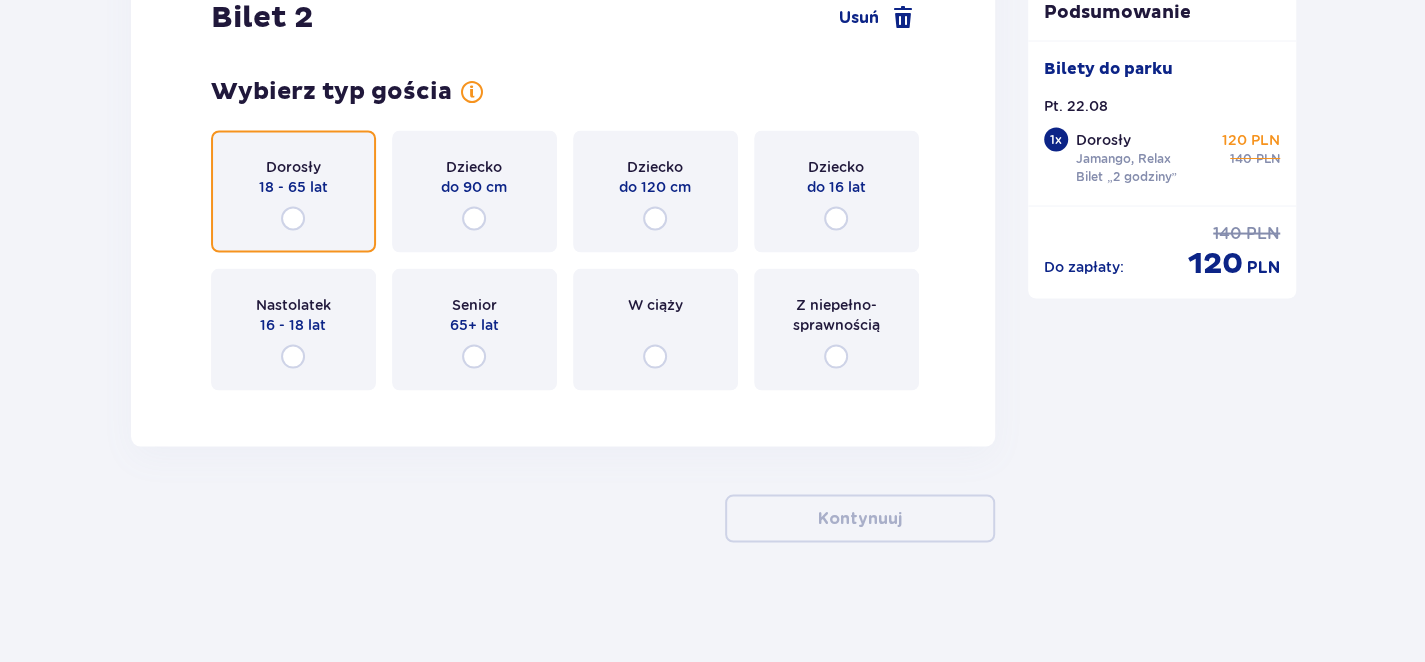 click at bounding box center [293, 218] 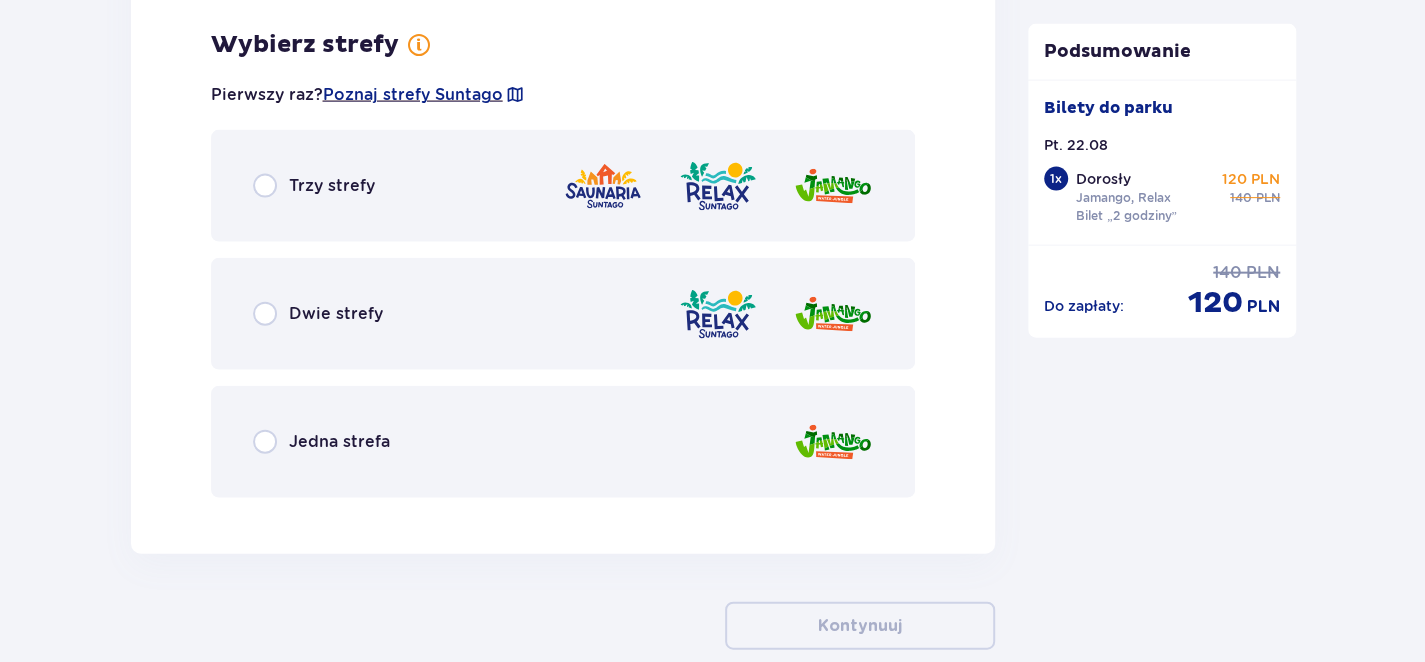 scroll, scrollTop: 2766, scrollLeft: 0, axis: vertical 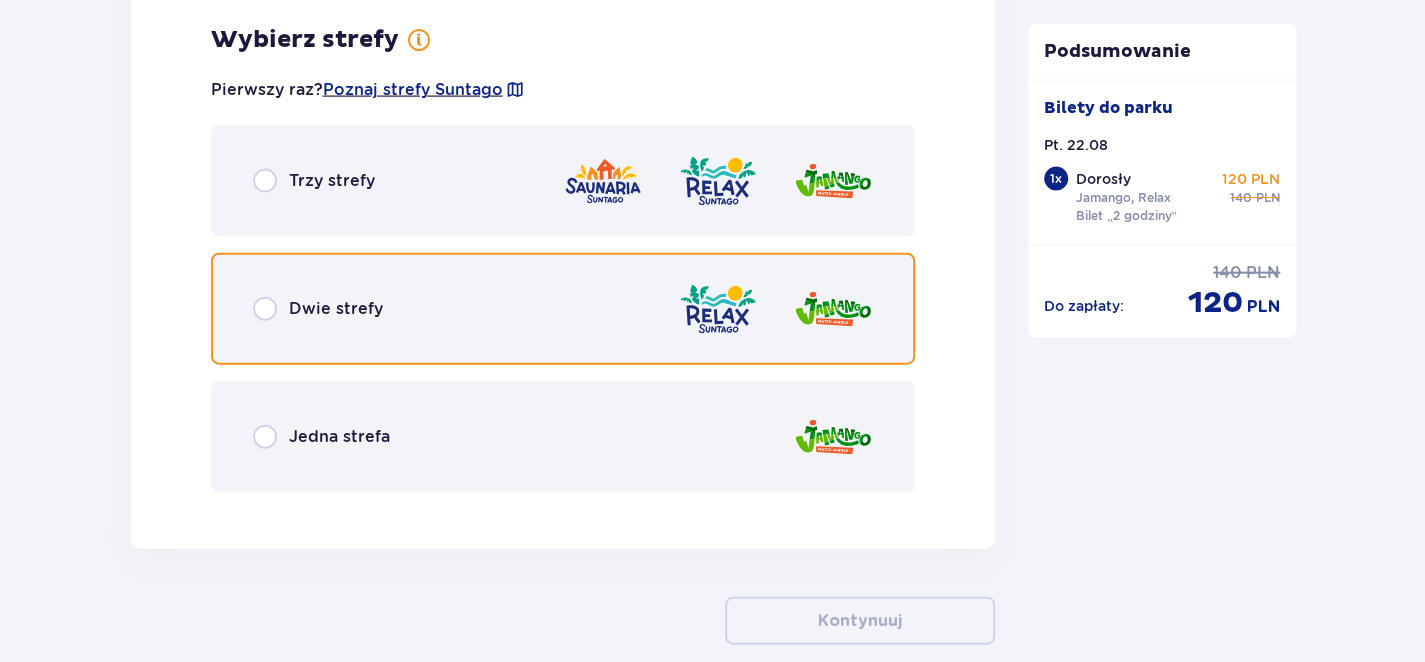 click at bounding box center (265, 309) 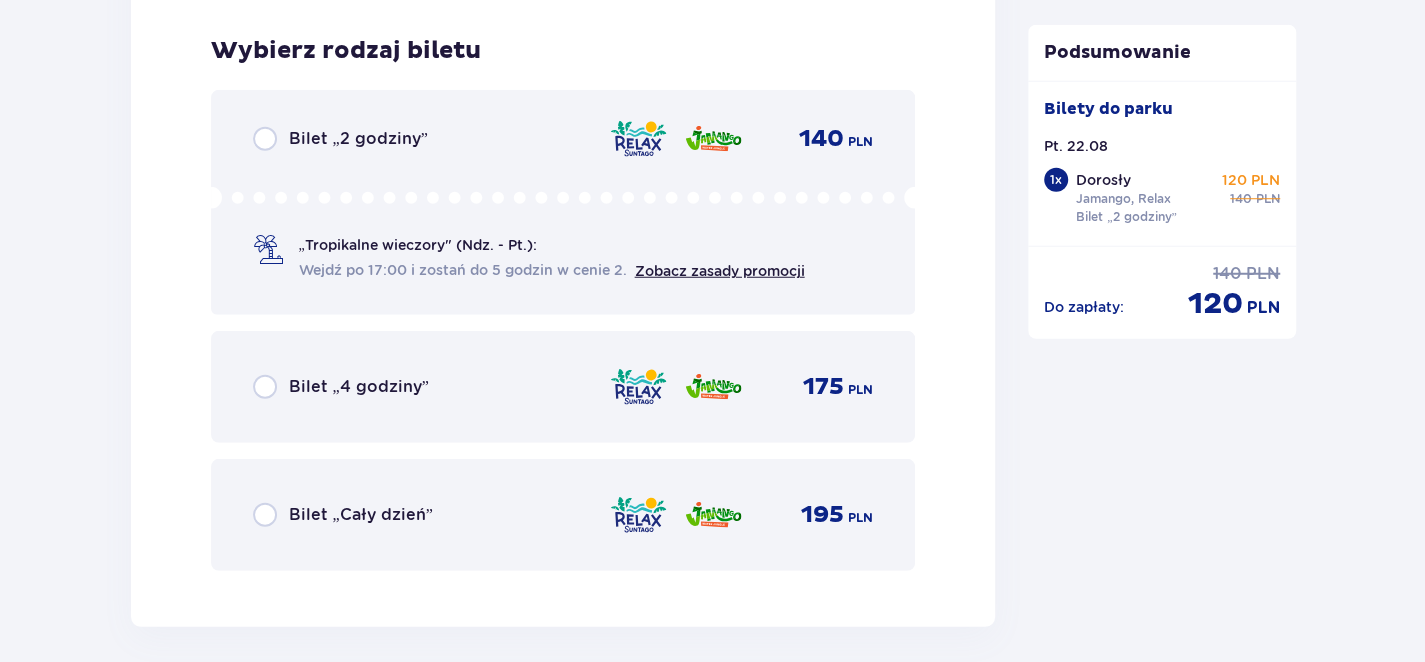 scroll, scrollTop: 3275, scrollLeft: 0, axis: vertical 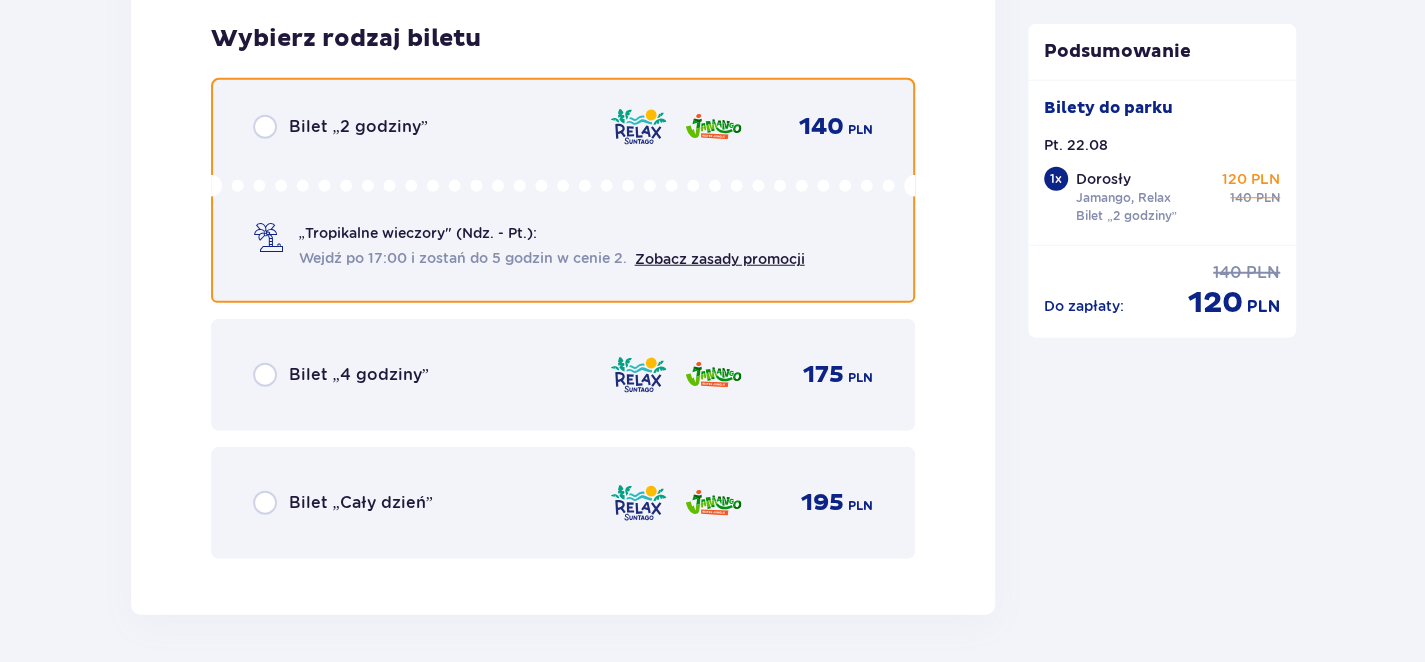click at bounding box center (265, 127) 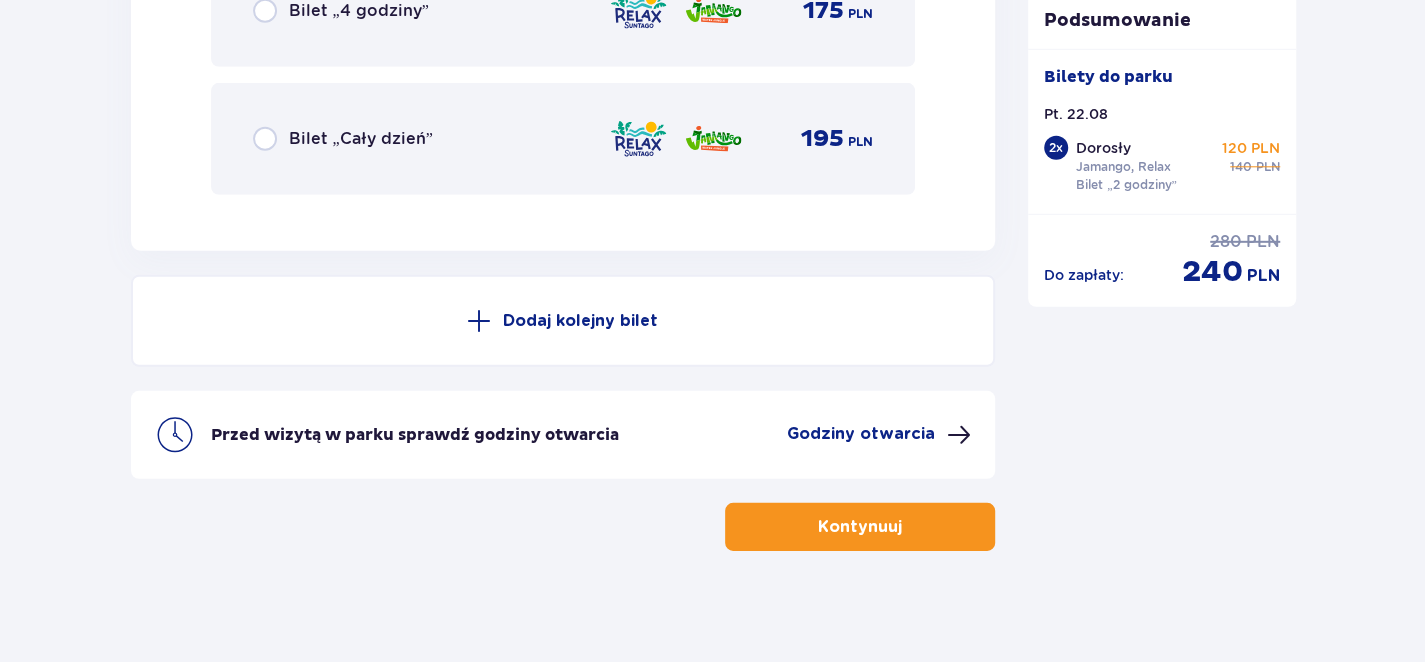 scroll, scrollTop: 3646, scrollLeft: 0, axis: vertical 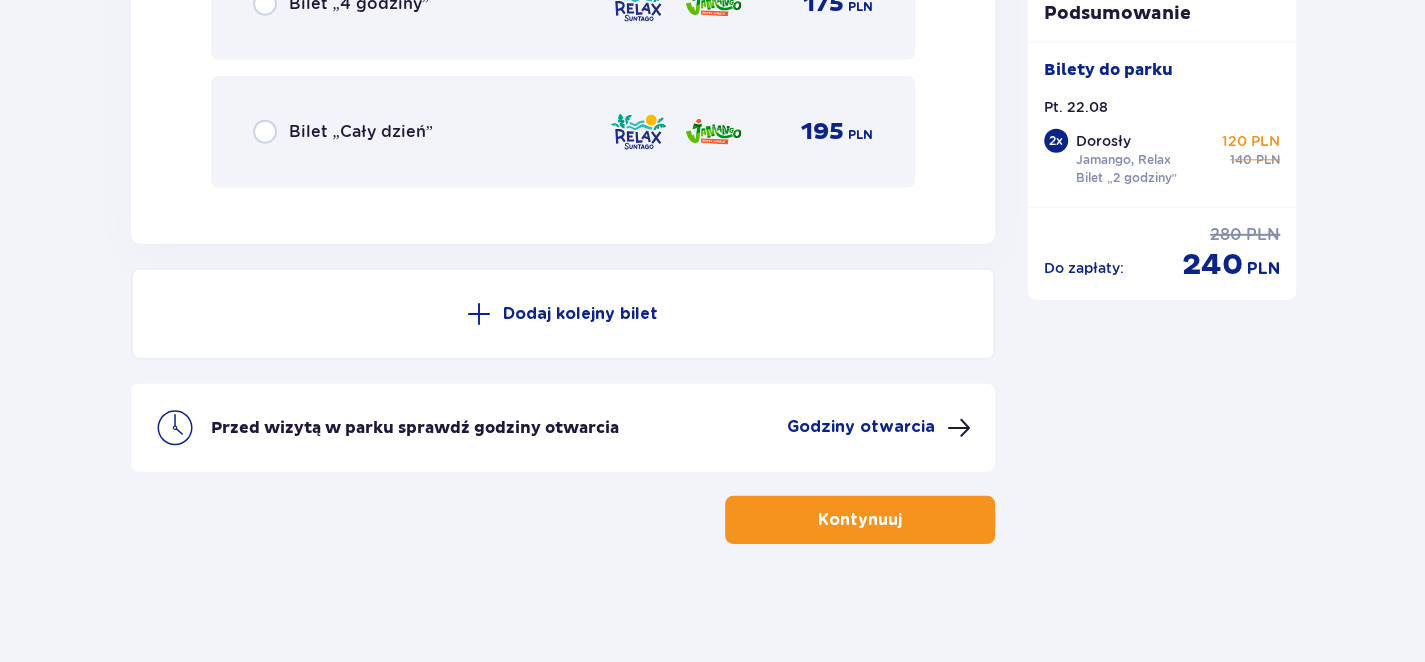 click on "Kontynuuj" at bounding box center (860, 520) 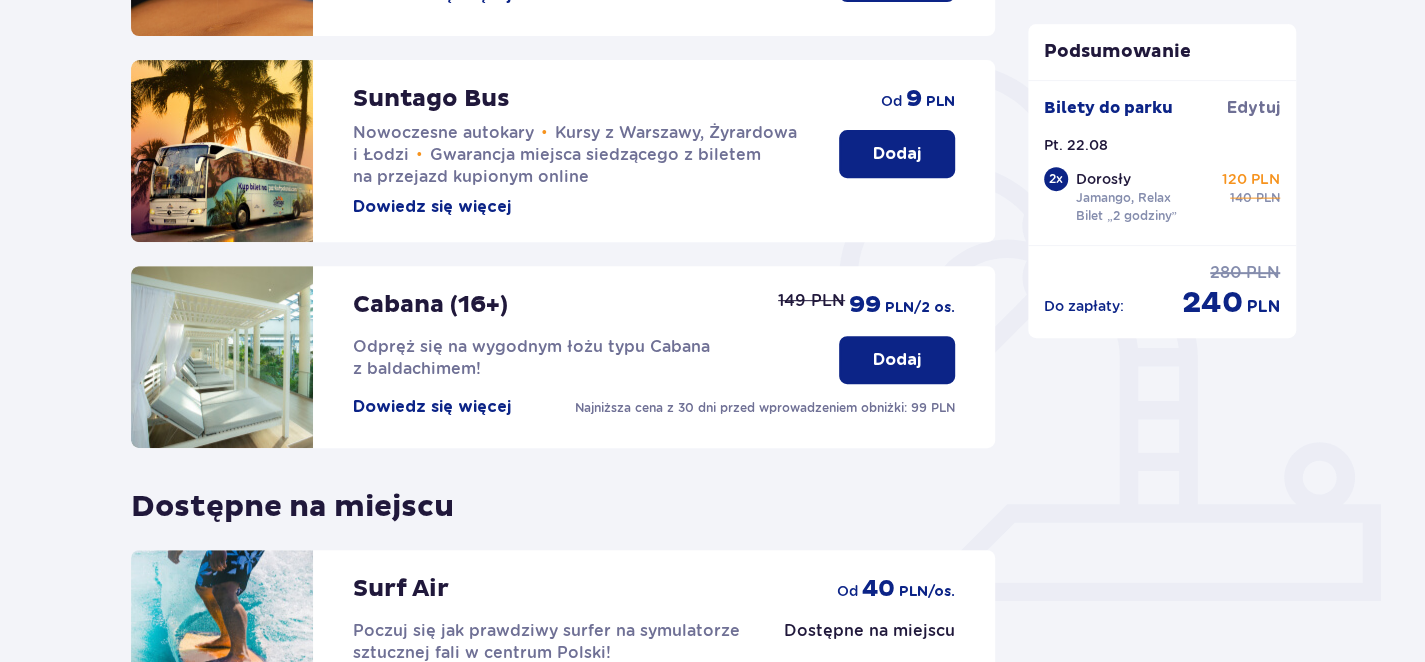 scroll, scrollTop: 694, scrollLeft: 0, axis: vertical 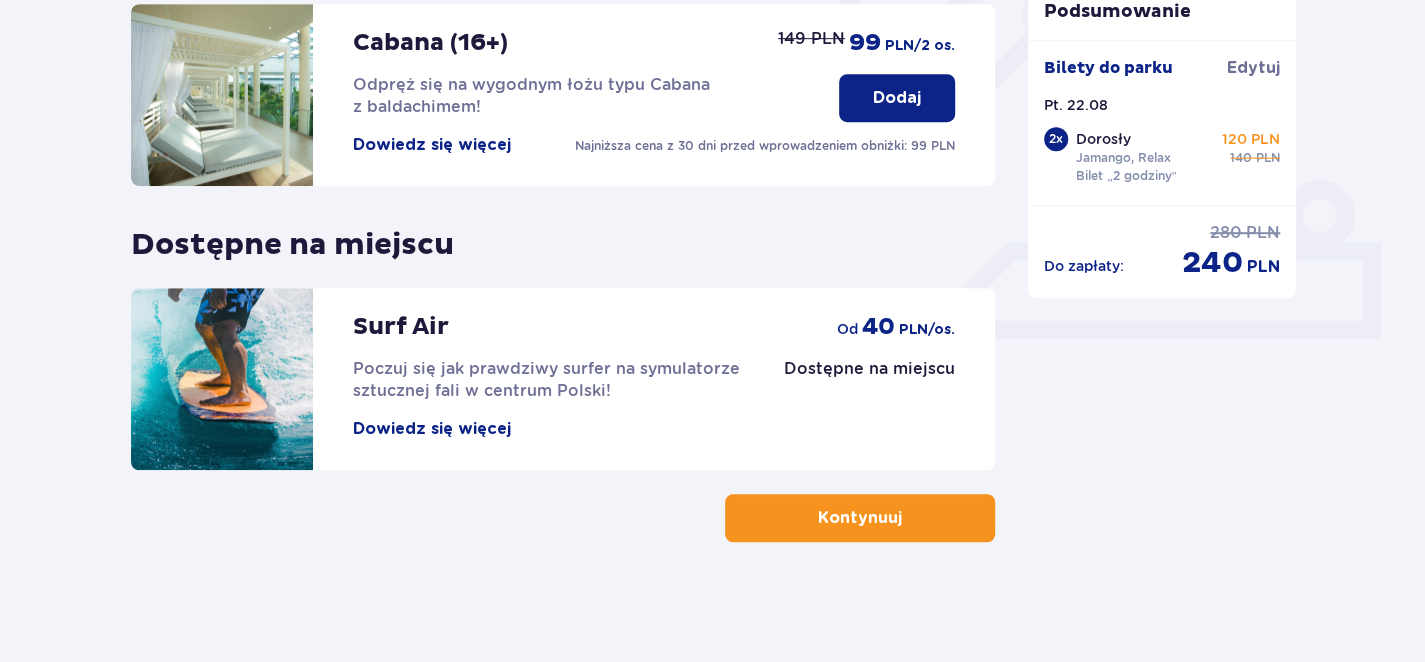 click on "Kontynuuj" at bounding box center [860, 518] 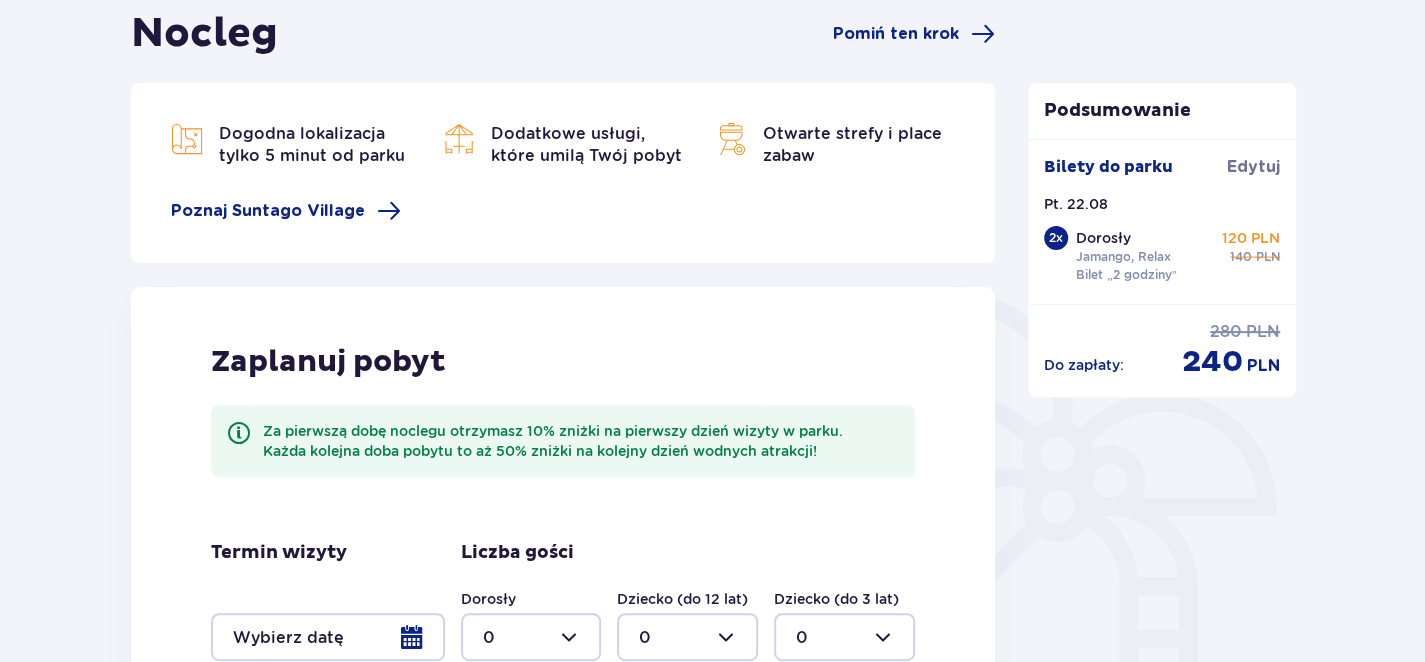 scroll, scrollTop: 108, scrollLeft: 0, axis: vertical 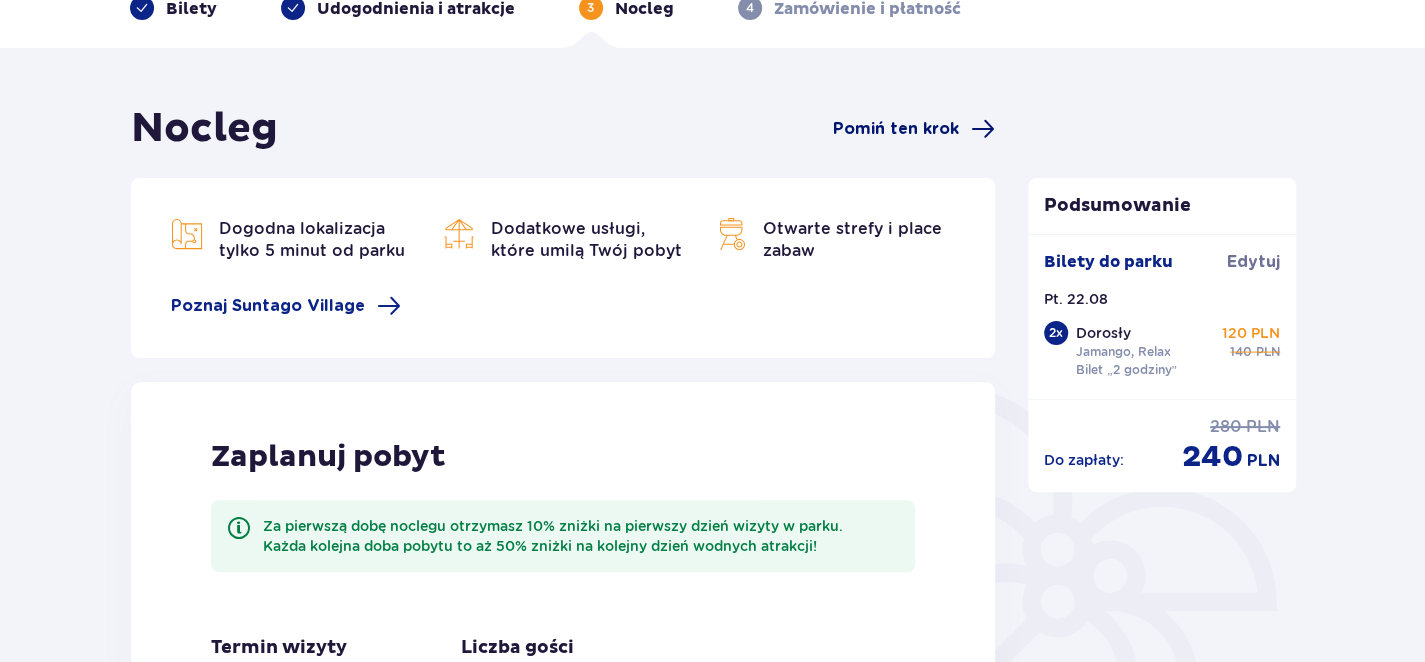 click on "Pomiń ten krok" at bounding box center (896, 129) 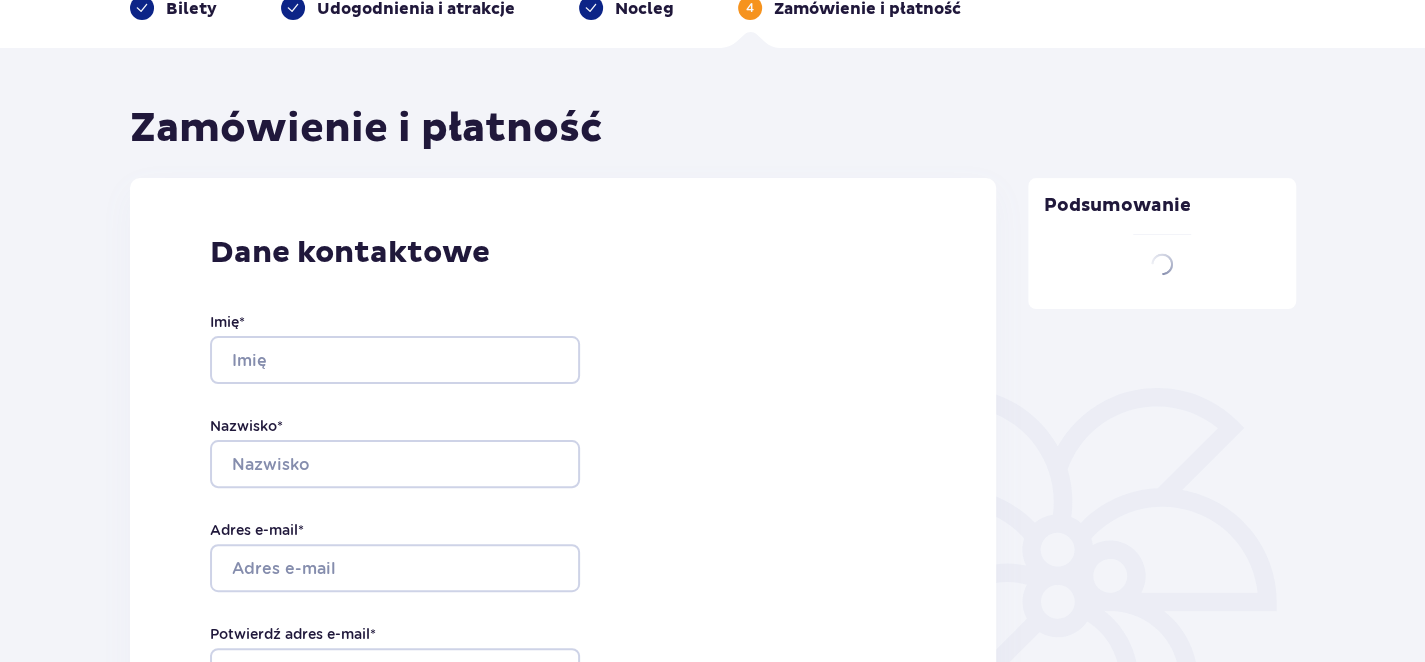 scroll, scrollTop: 0, scrollLeft: 0, axis: both 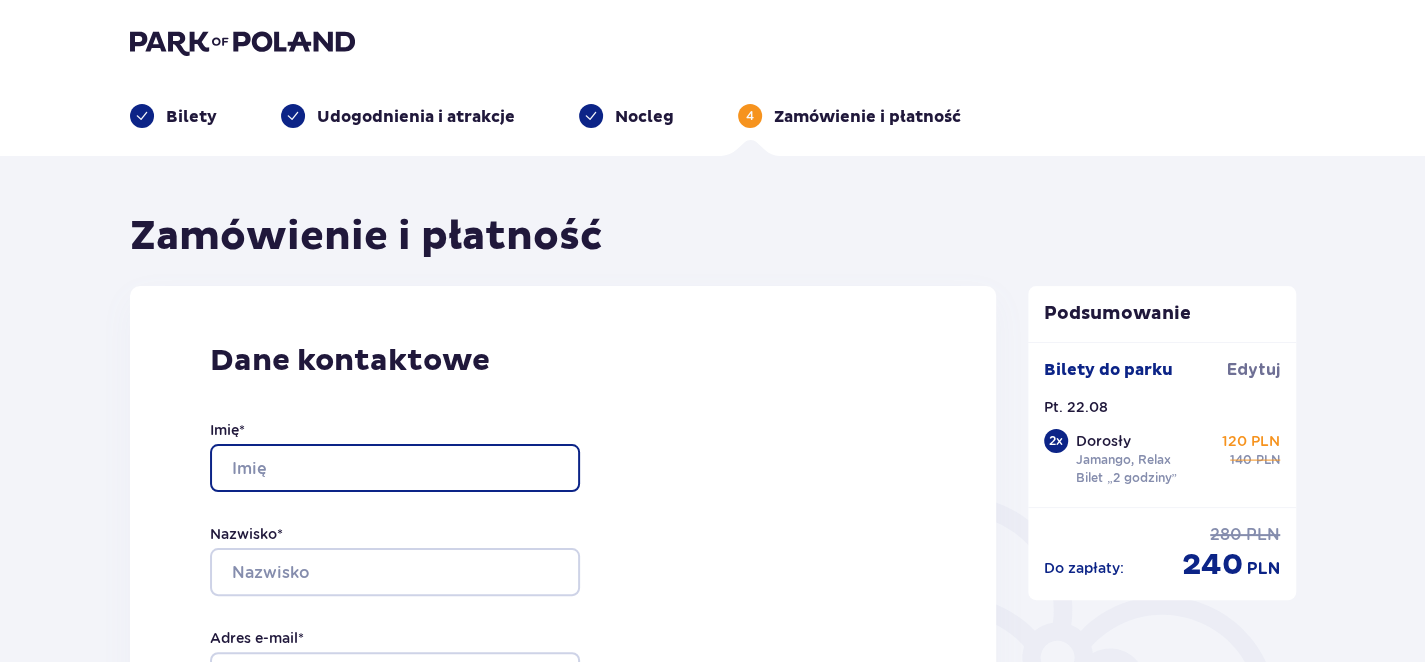 click on "Imię *" at bounding box center [395, 468] 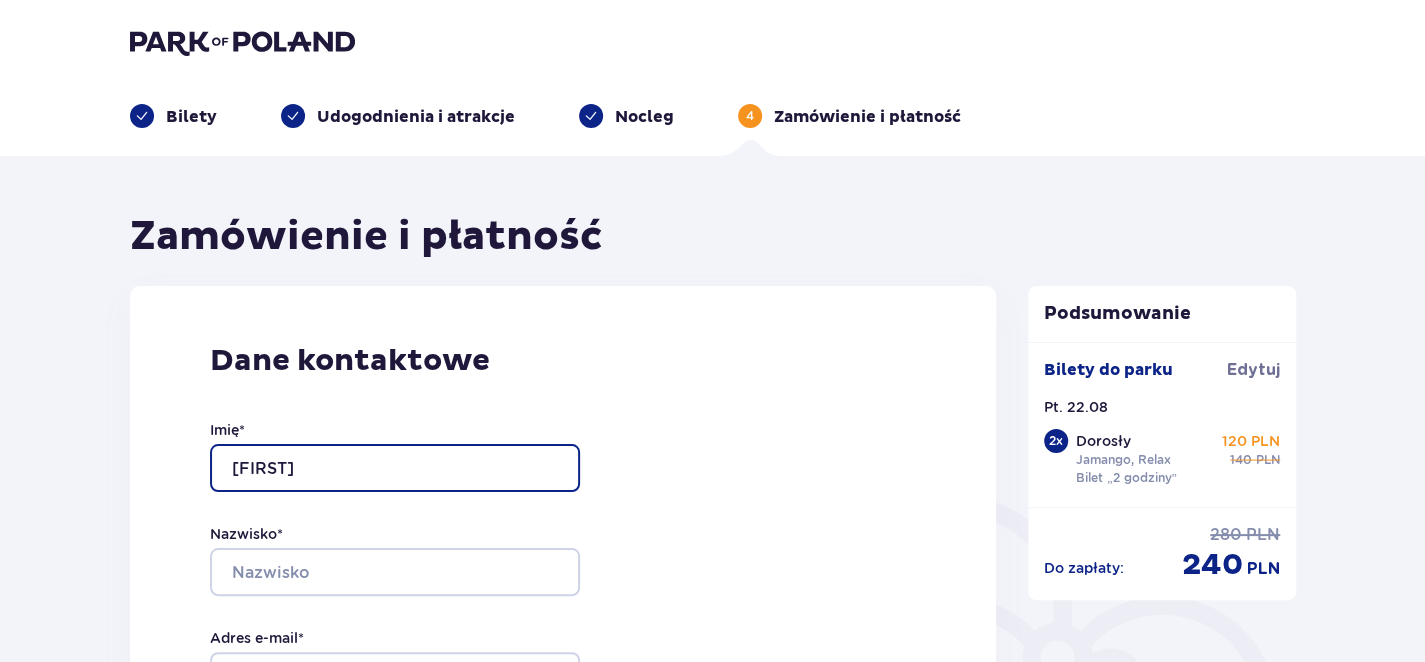 type on "[FIRST]" 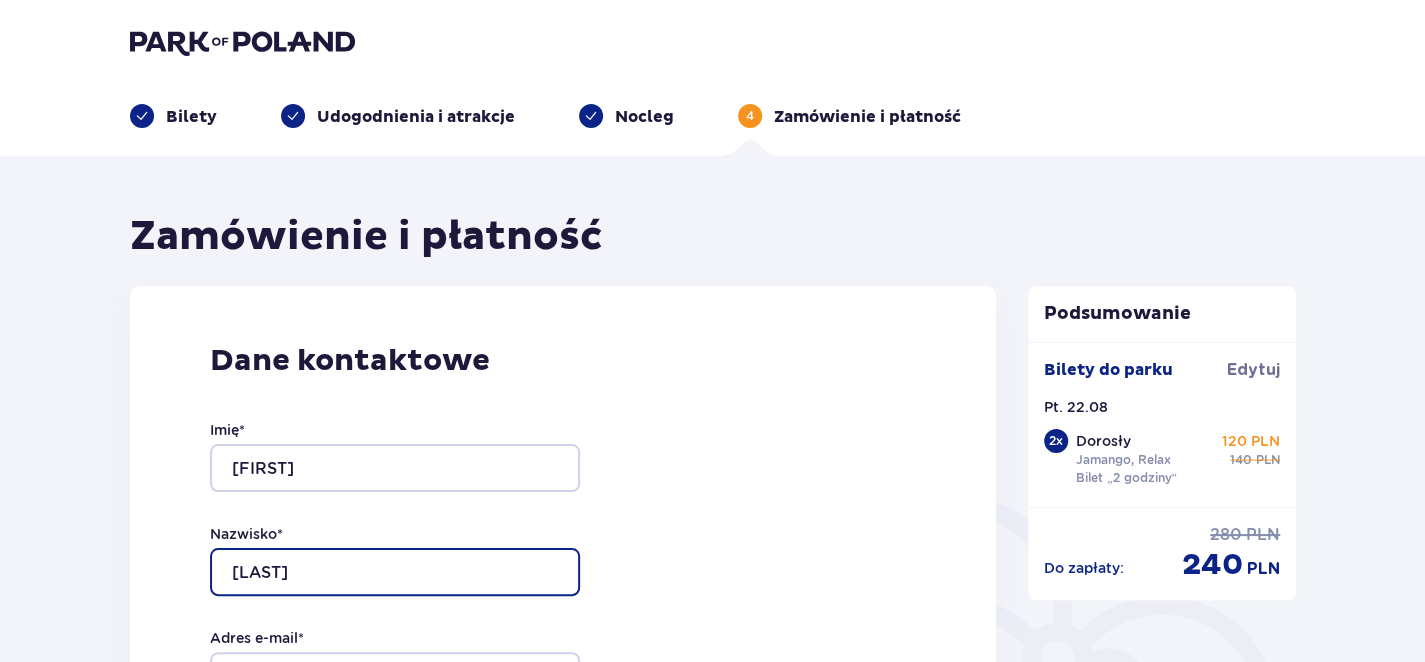 type on "[LAST]" 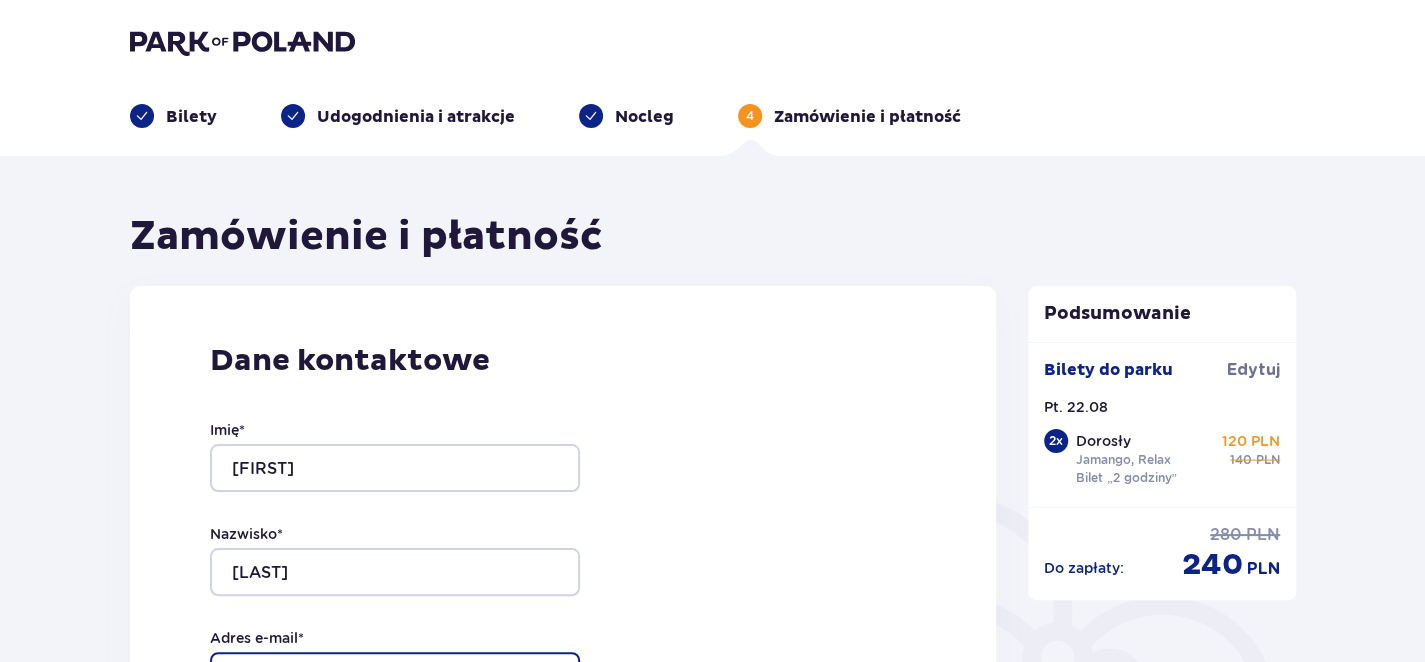scroll, scrollTop: 345, scrollLeft: 0, axis: vertical 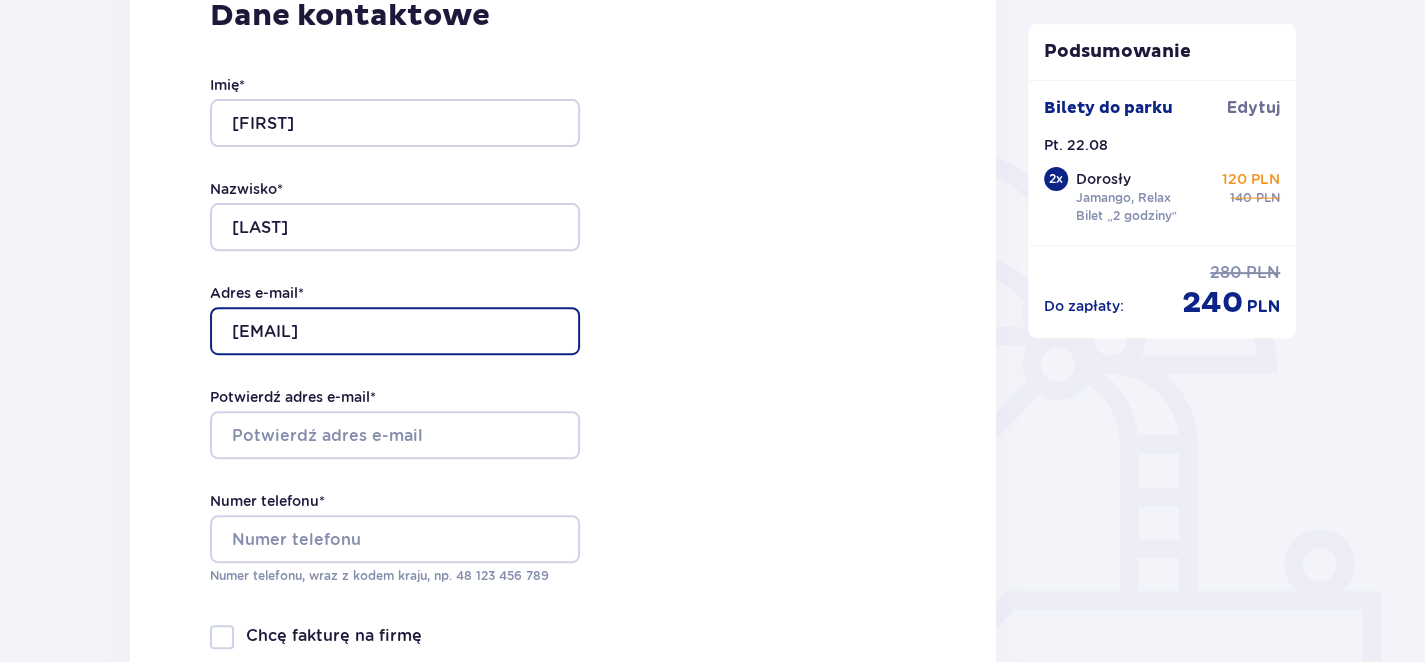 type on "[EMAIL]" 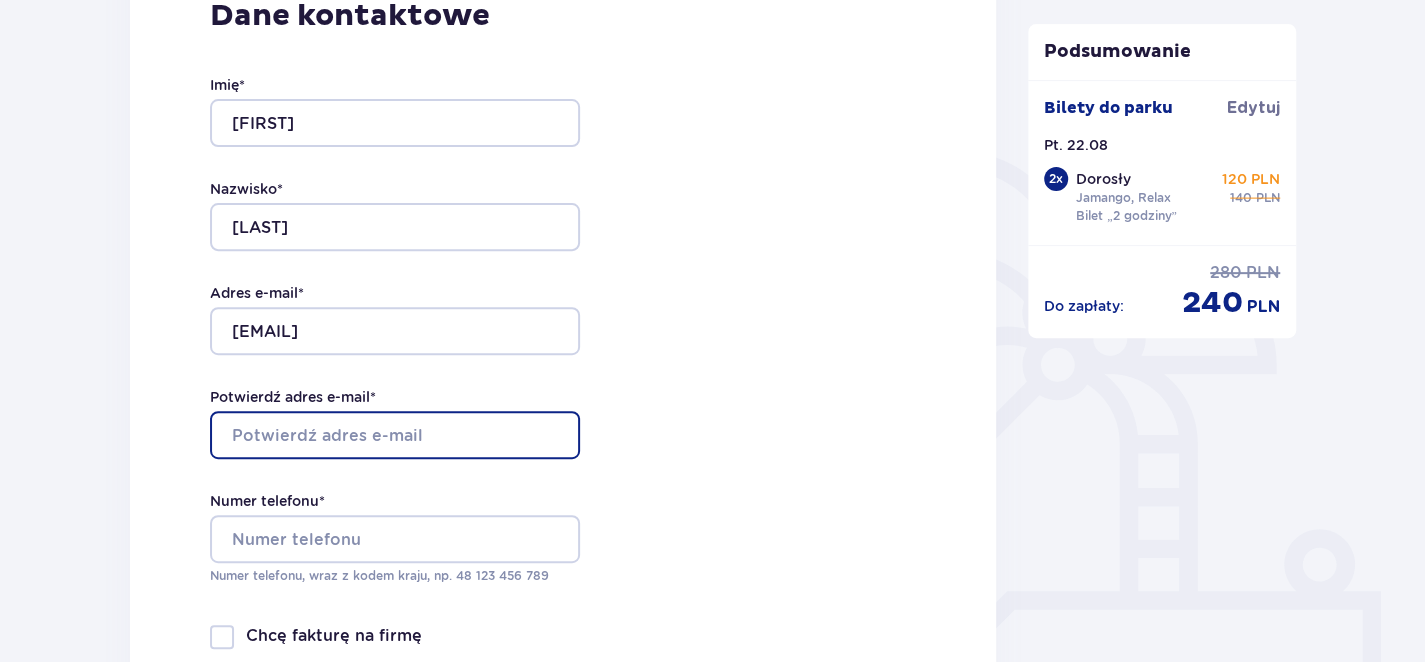click on "Potwierdź adres e-mail *" at bounding box center (395, 435) 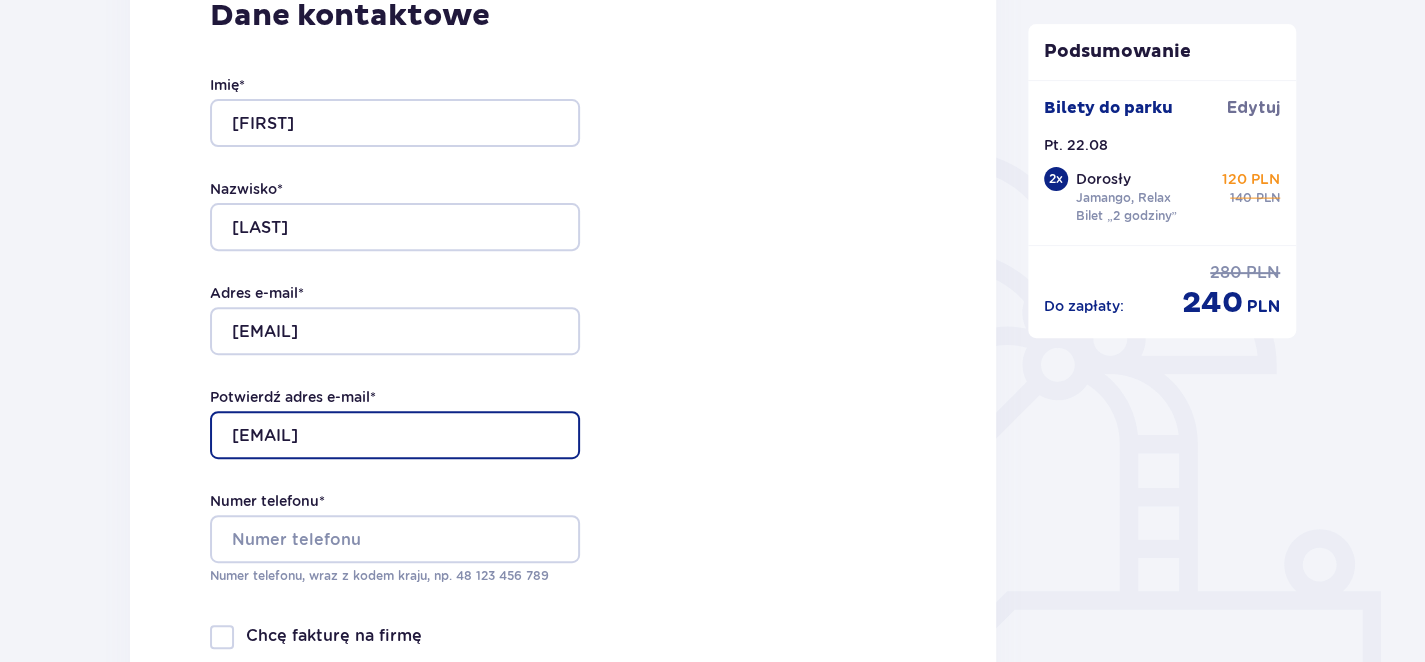 type on "[EMAIL]" 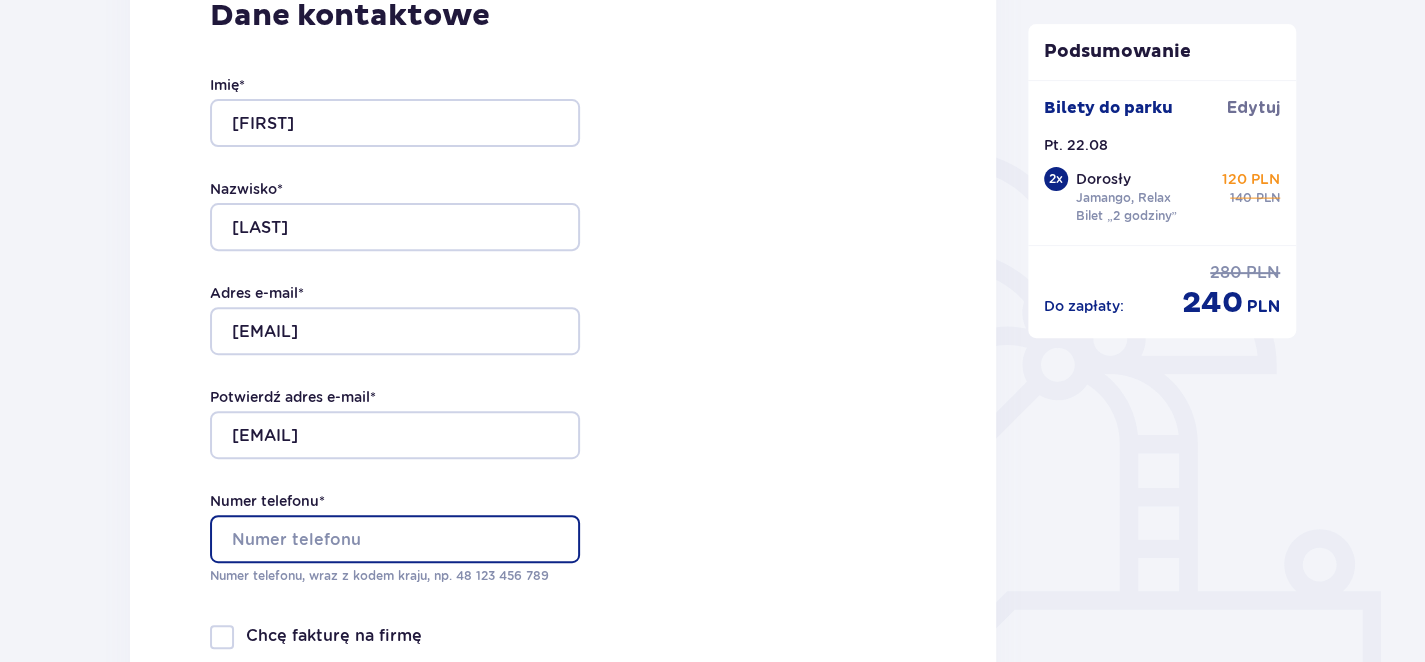 click on "Numer telefonu *" at bounding box center [395, 539] 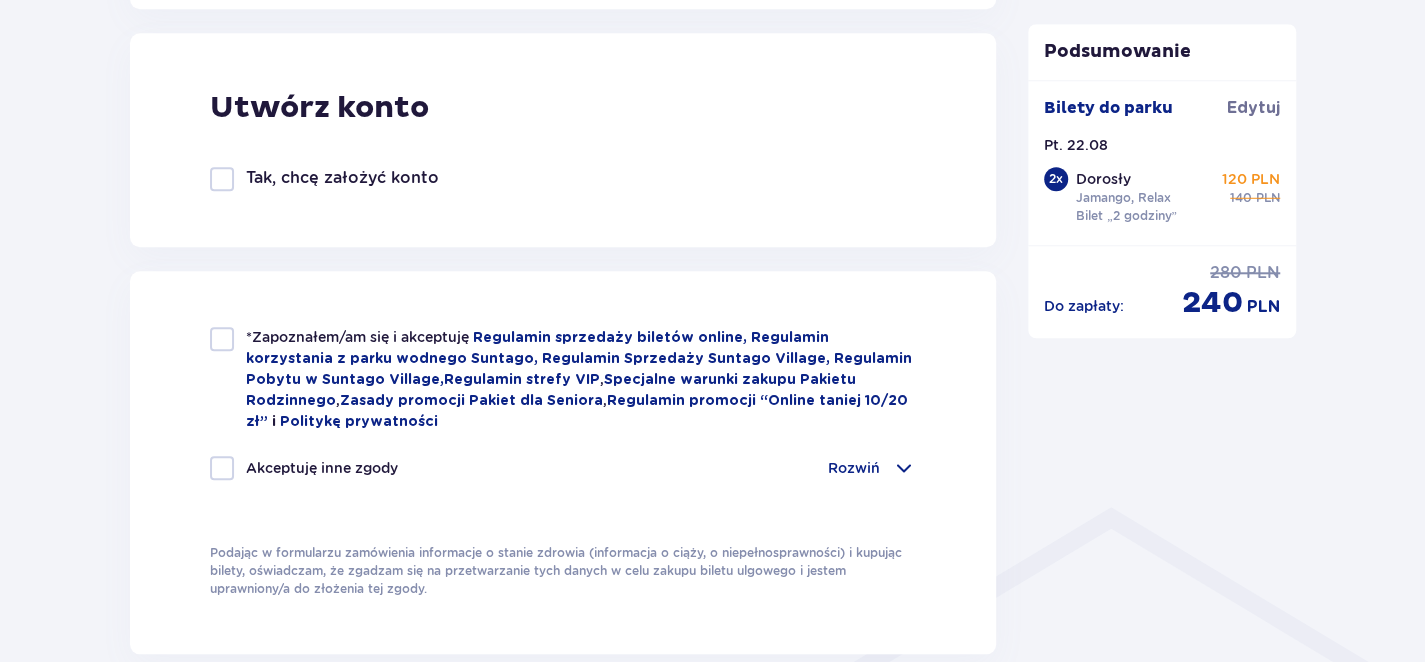 scroll, scrollTop: 1209, scrollLeft: 0, axis: vertical 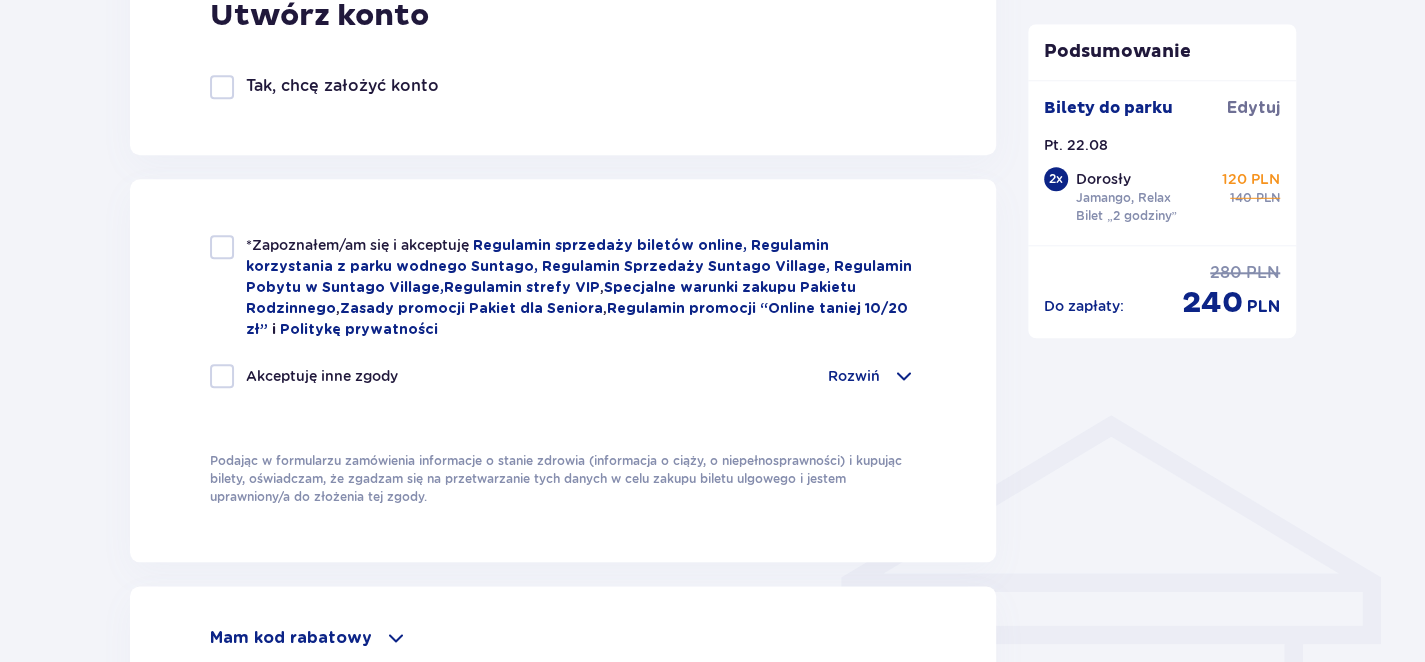 type on "[PHONE]" 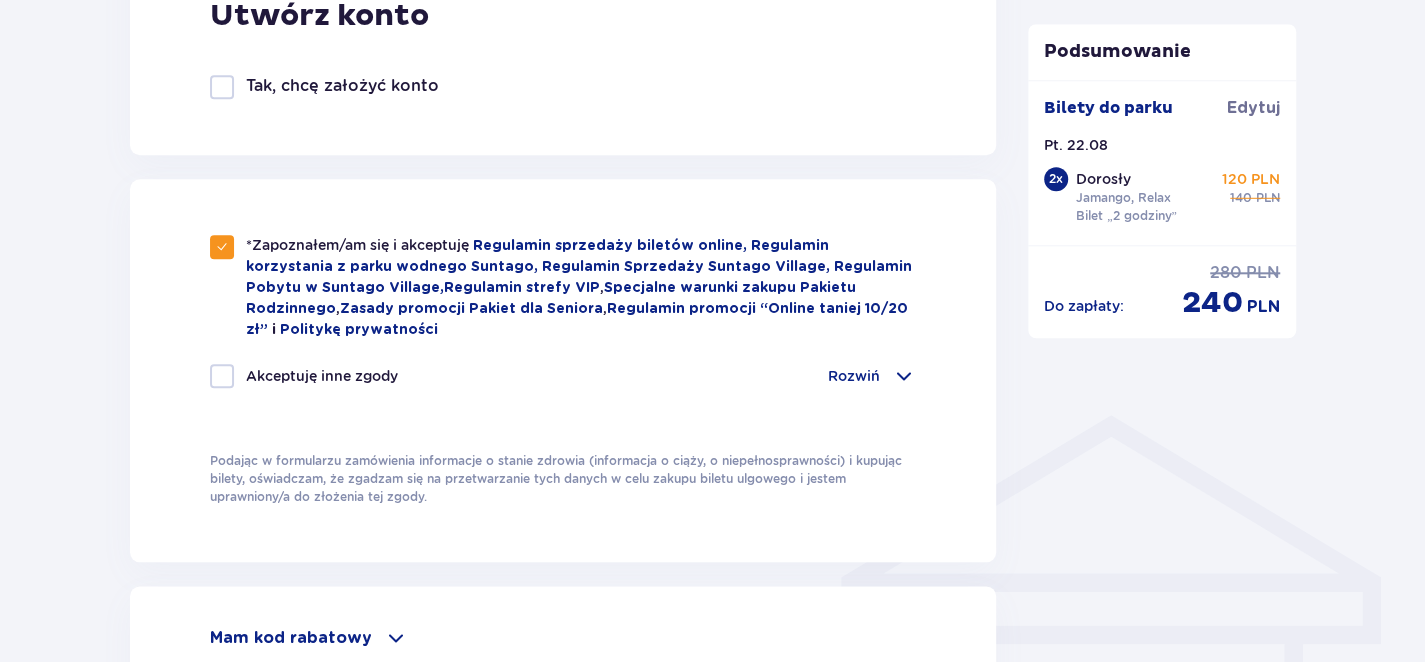 click on "Akceptuję inne zgody" at bounding box center (304, 376) 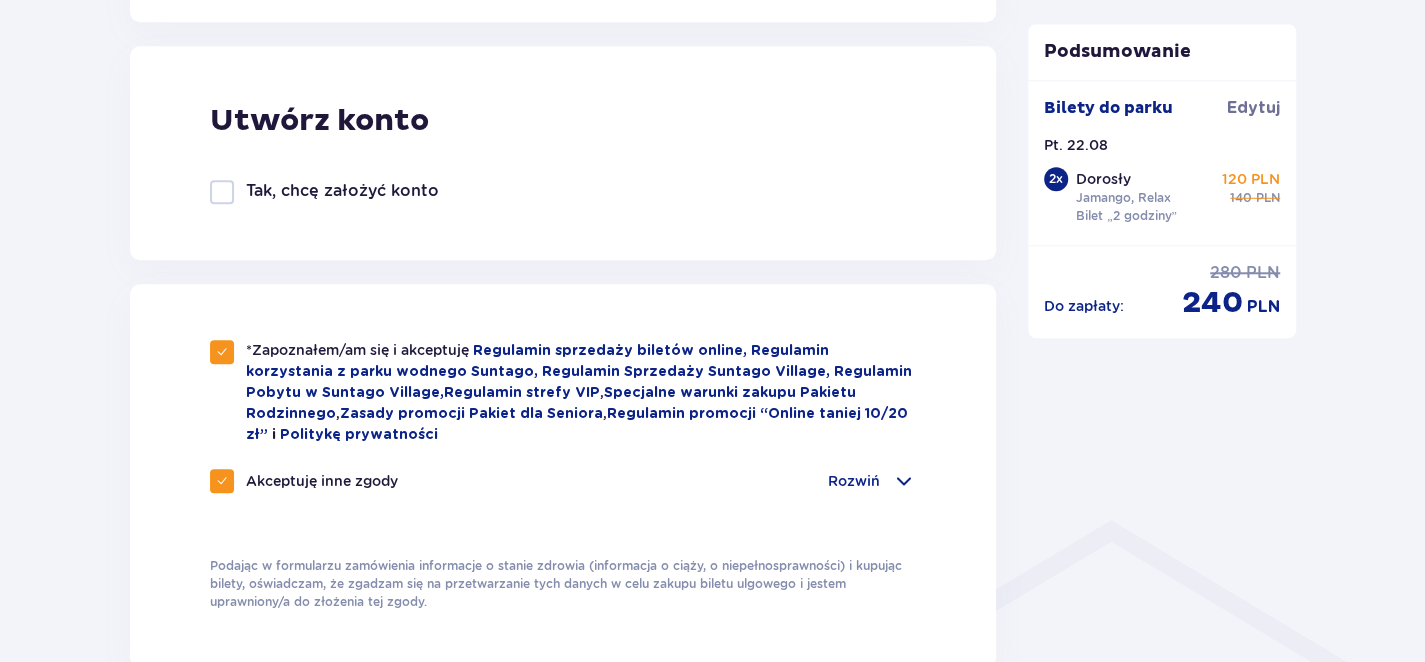 scroll, scrollTop: 1101, scrollLeft: 0, axis: vertical 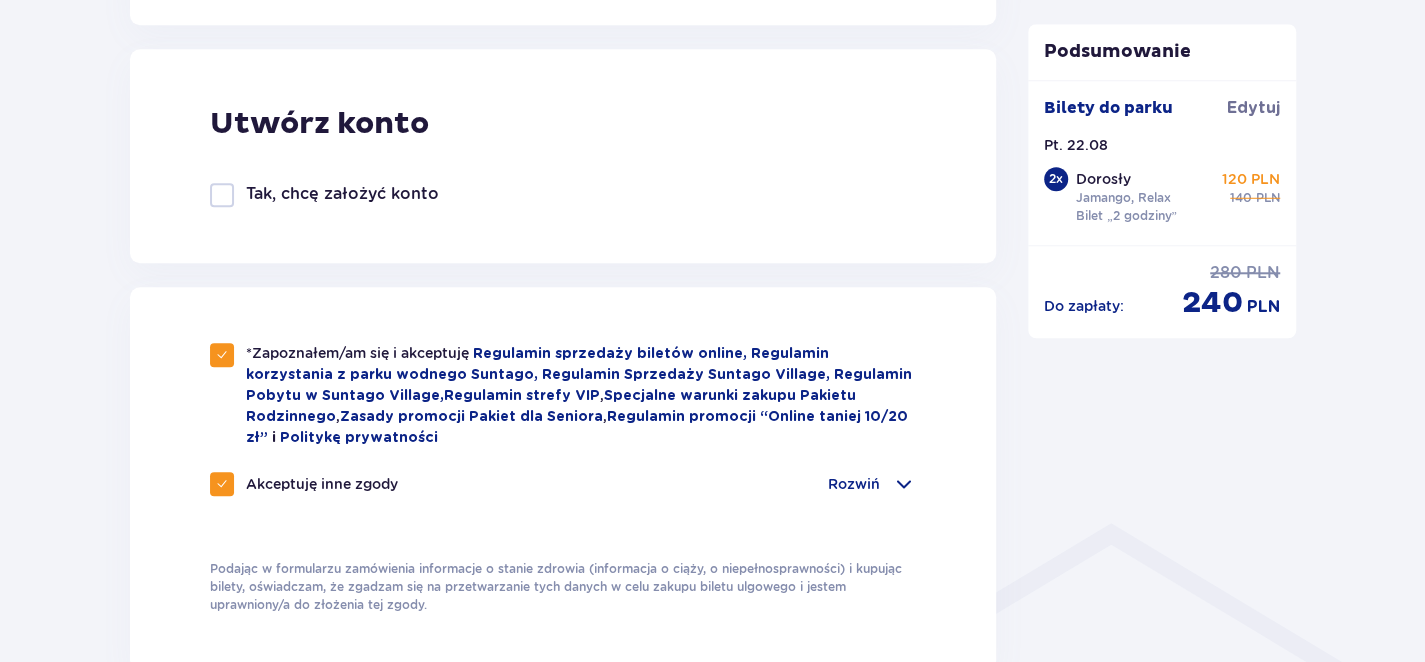 click at bounding box center (222, 195) 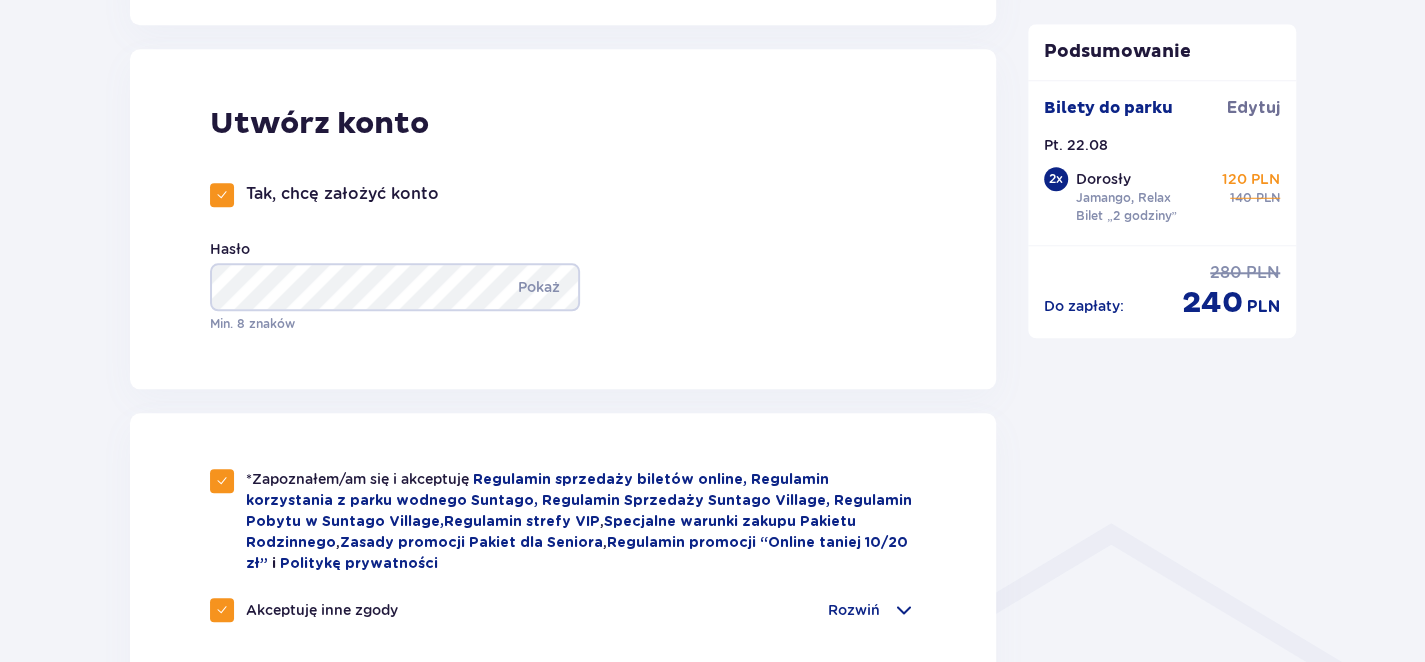 click at bounding box center [222, 195] 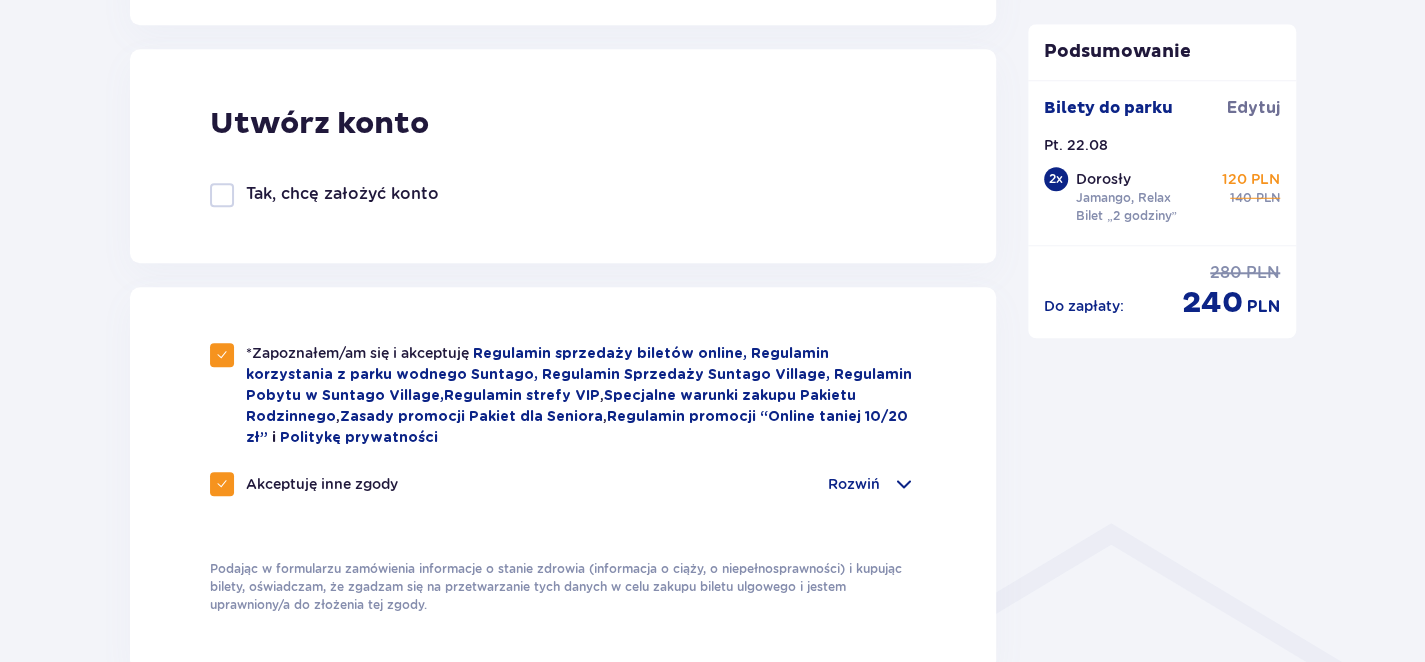 checkbox on "false" 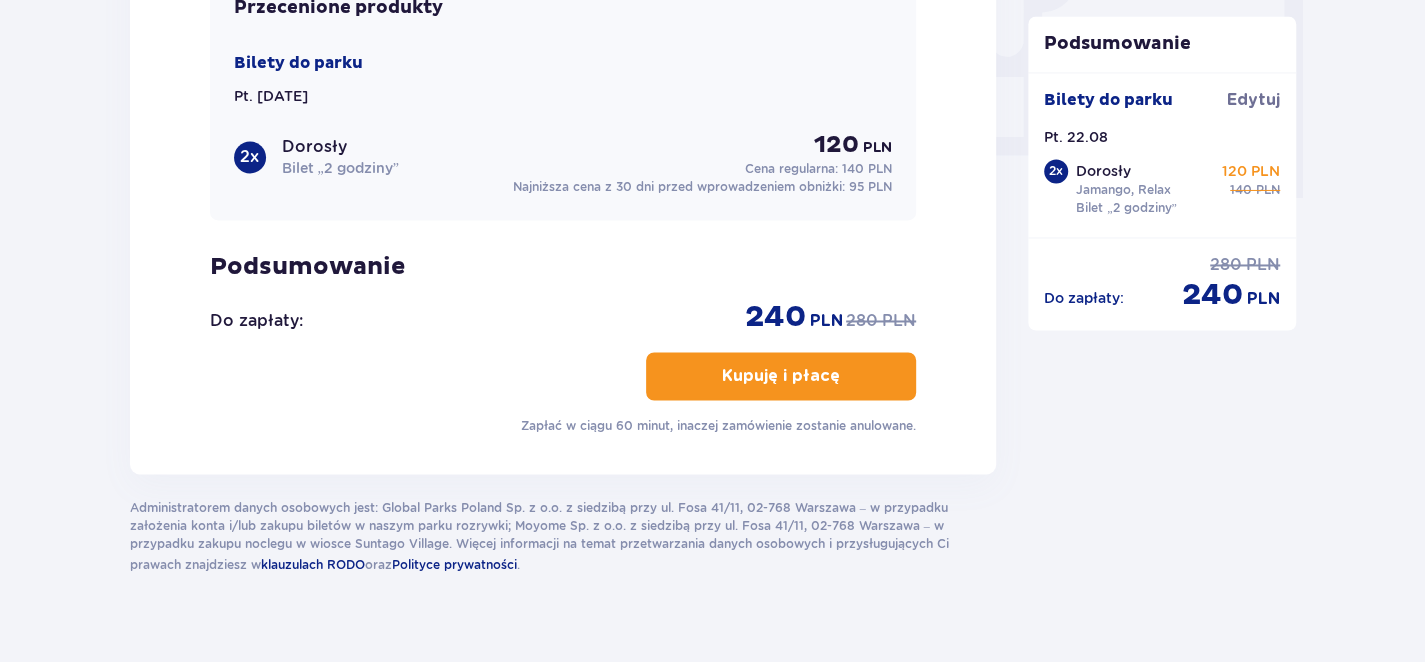 scroll, scrollTop: 1965, scrollLeft: 0, axis: vertical 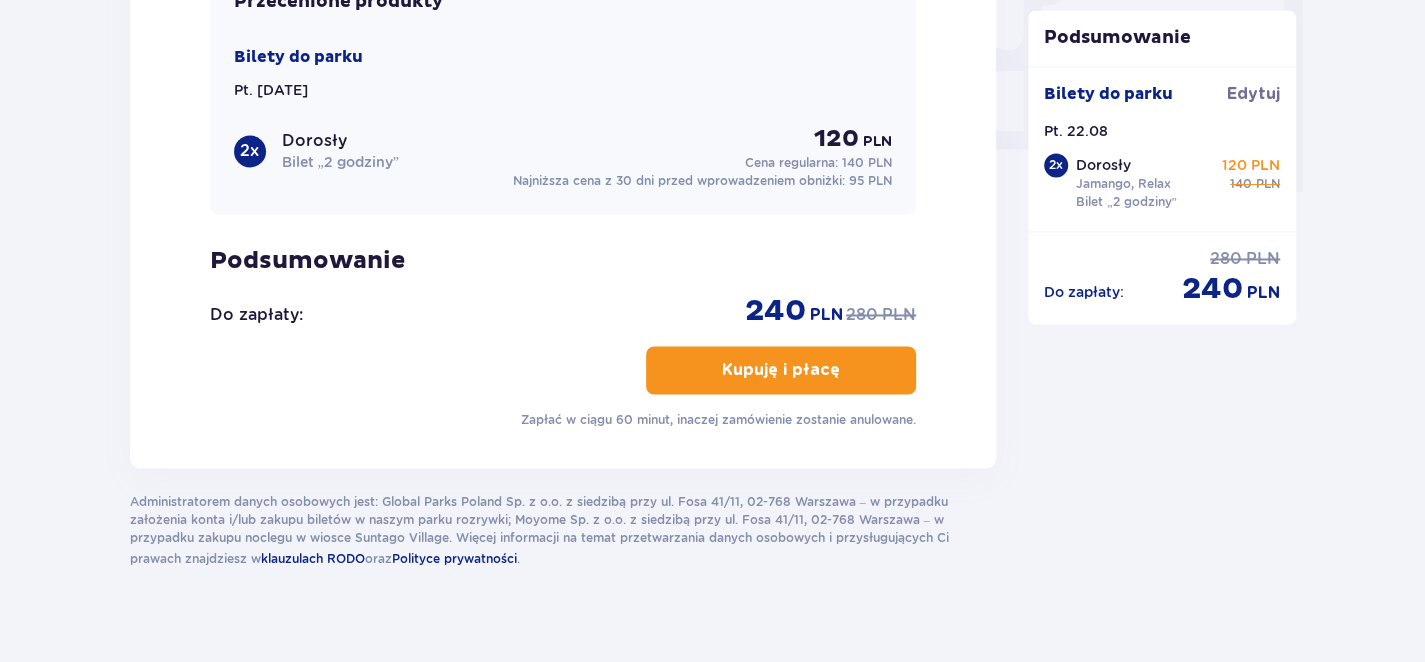 click on "Kupuję i płacę" at bounding box center (781, 370) 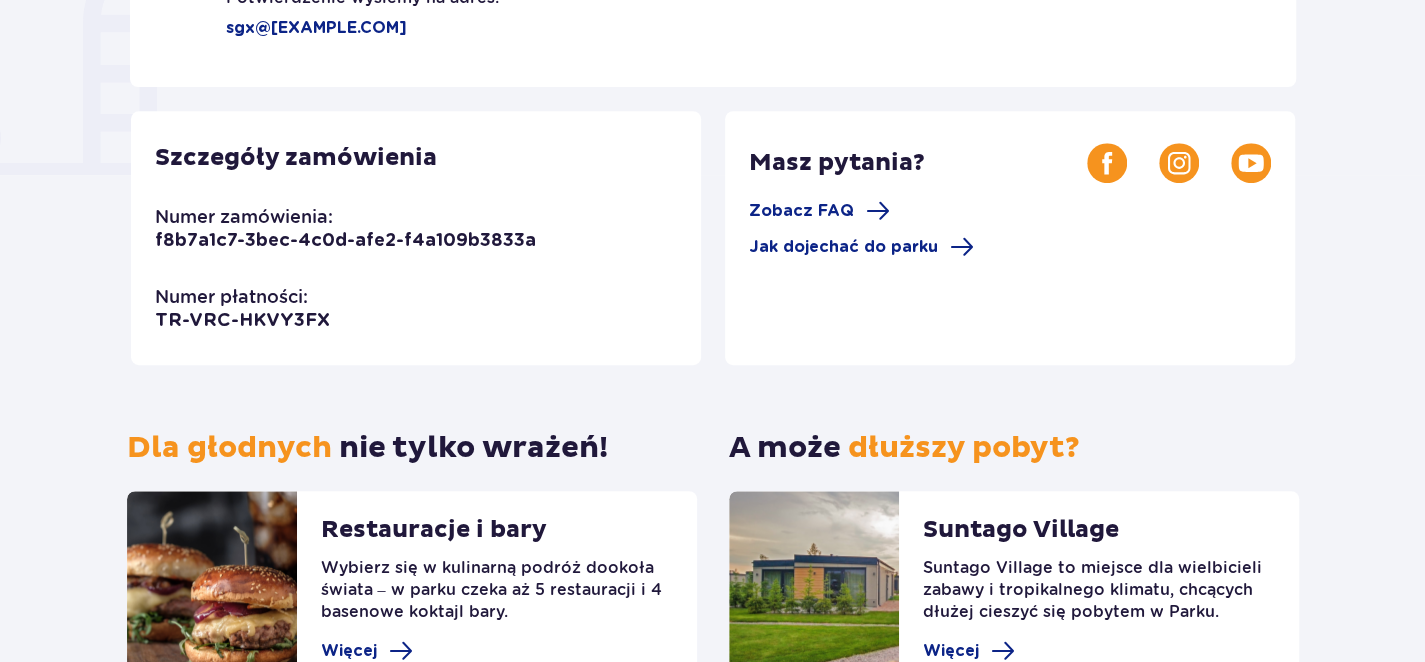 scroll, scrollTop: 540, scrollLeft: 0, axis: vertical 